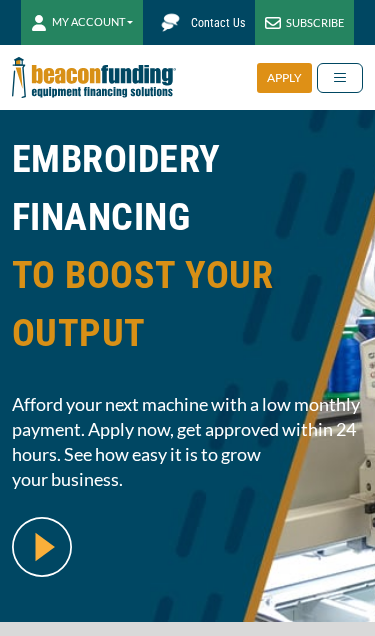 scroll, scrollTop: 0, scrollLeft: 0, axis: both 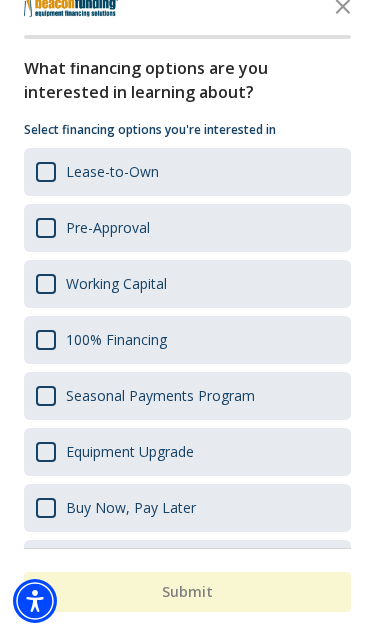 click on "Pre-Approval" at bounding box center (187, 228) 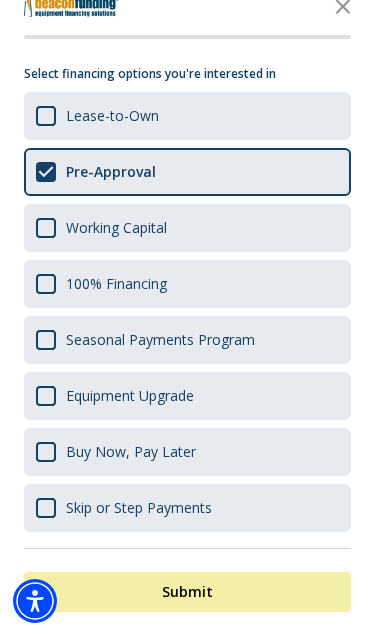 scroll, scrollTop: 63, scrollLeft: 0, axis: vertical 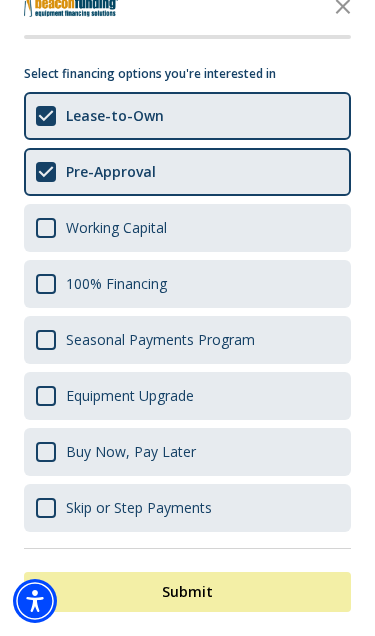 click at bounding box center (46, 452) 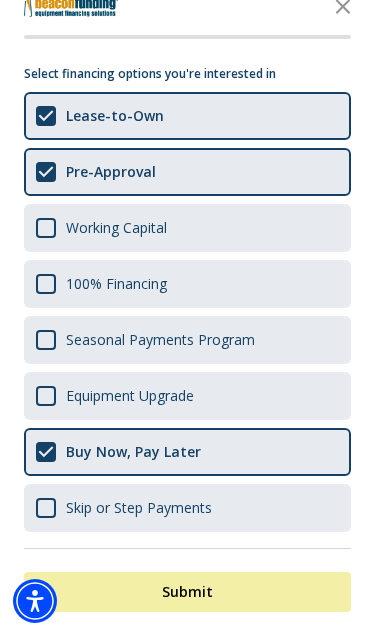 click on "Skip or Step Payments" at bounding box center (124, 507) 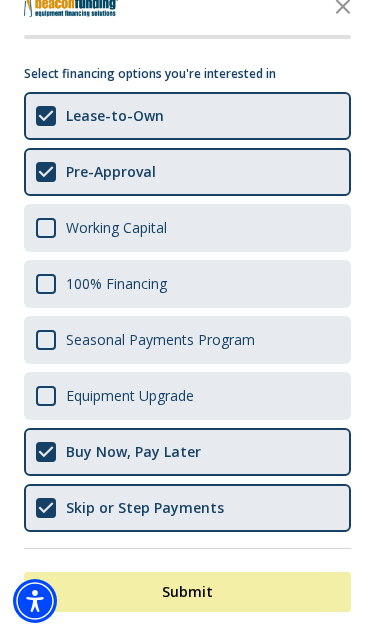 click on "Submit" at bounding box center [187, 592] 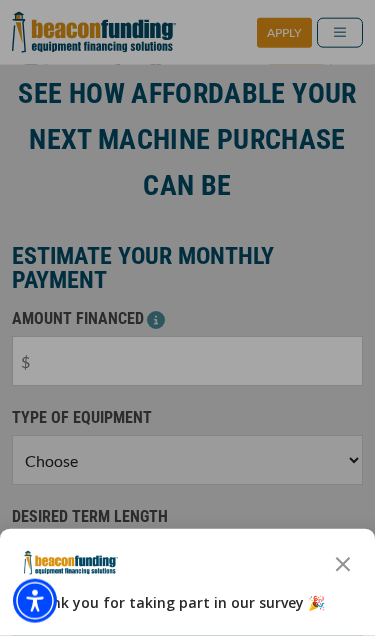 scroll, scrollTop: 603, scrollLeft: 0, axis: vertical 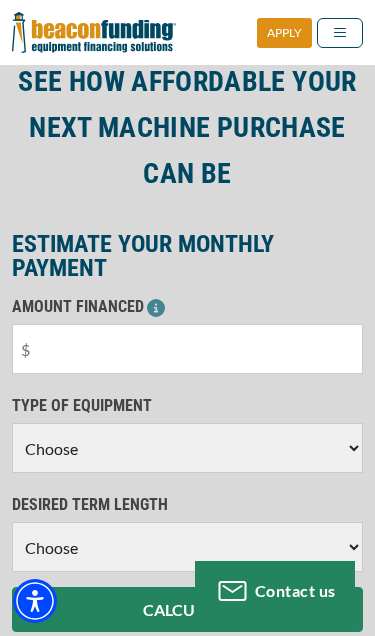 click at bounding box center (187, 349) 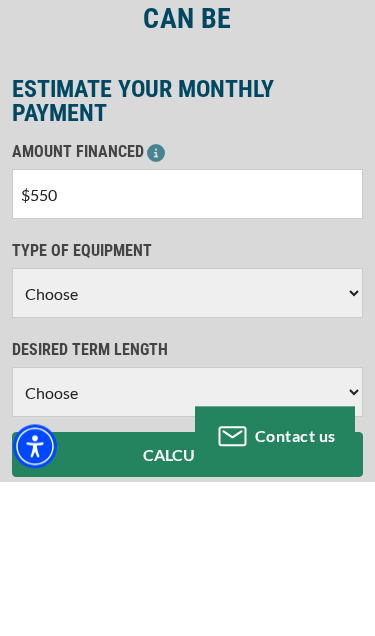 type on "$5,500" 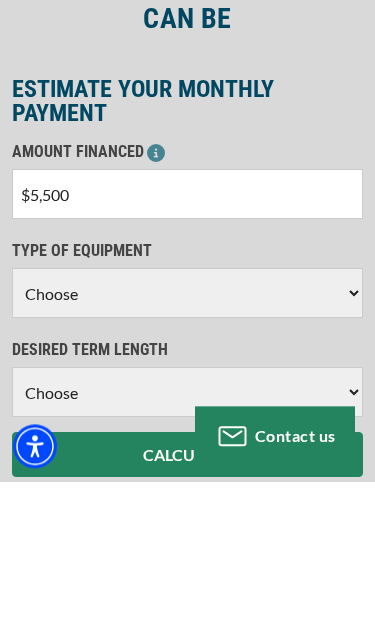 click on "Choose Backhoe Boom/Bucket Truck Chipper Commercial Mower Crane DTG/DTF Printing Embroidery Excavator Landscape Truck/Equipment Other Other Commercial Truck Other Decorated Apparel Screen Printing Septic Pumper Truck Skid Steer Stump Grinder Tow Truck Tractor Trailer Trencher Wheel Loader" at bounding box center (187, 448) 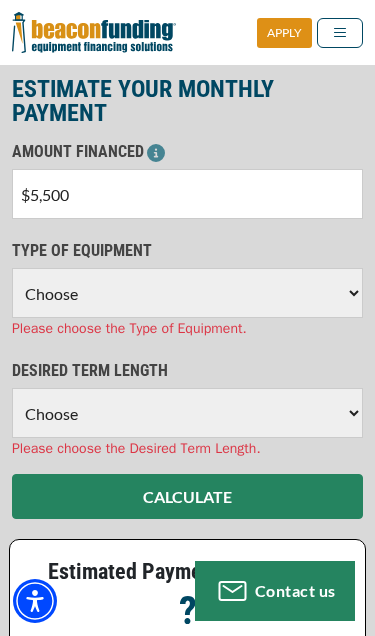 select on "1" 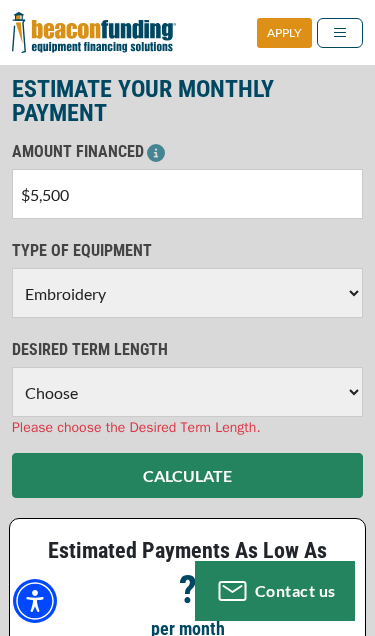 click on "Choose
36 Months
48 Months
60 Months" at bounding box center [187, 392] 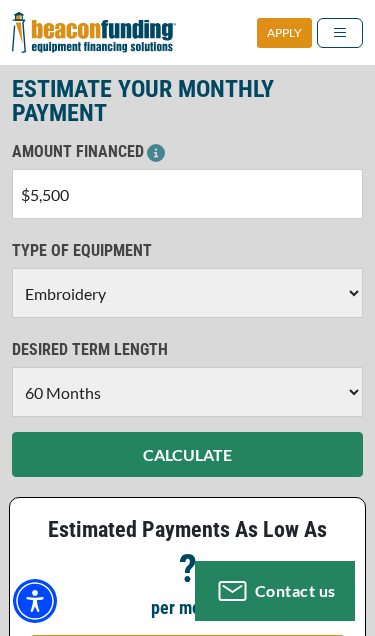 click on "CALCULATE" at bounding box center [187, 454] 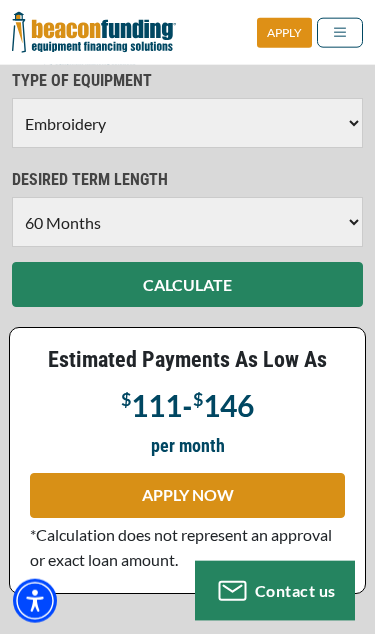 scroll, scrollTop: 929, scrollLeft: 0, axis: vertical 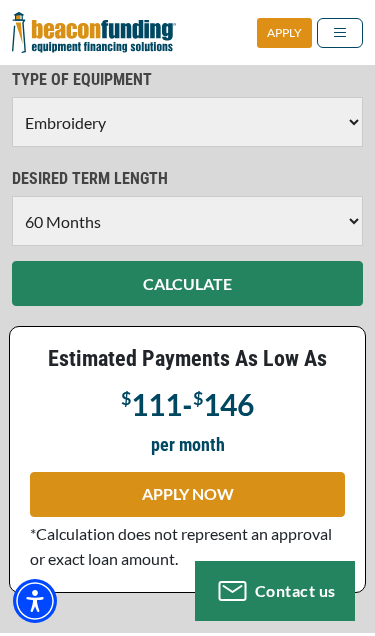 click on "APPLY NOW" at bounding box center (187, 494) 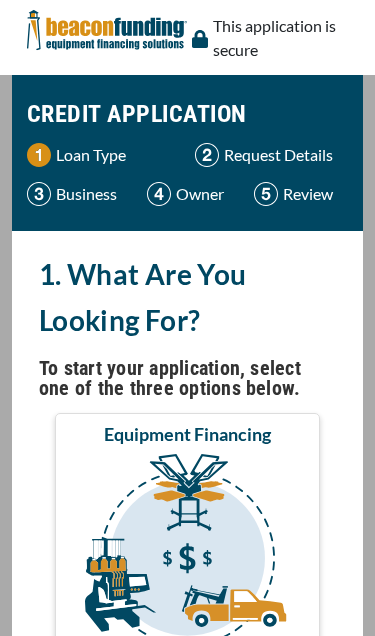 scroll, scrollTop: 0, scrollLeft: 0, axis: both 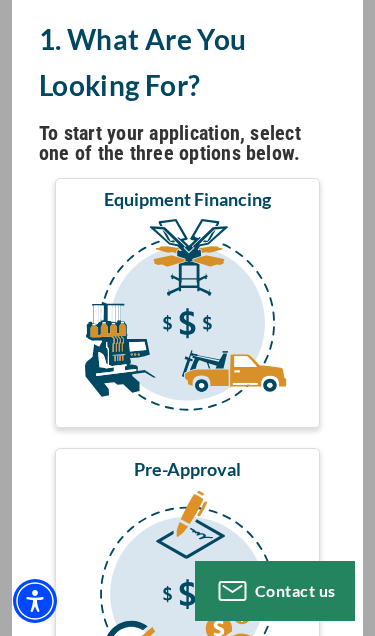 click at bounding box center (187, 319) 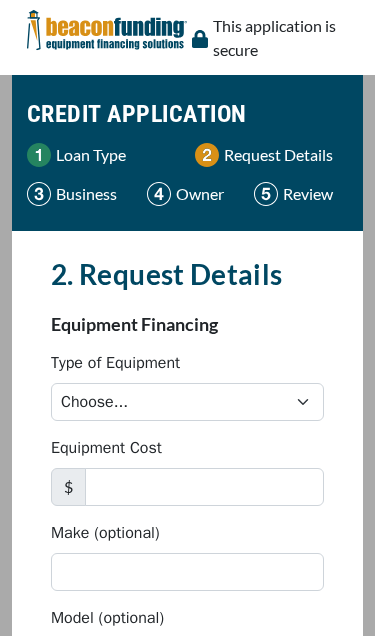 scroll, scrollTop: 0, scrollLeft: 0, axis: both 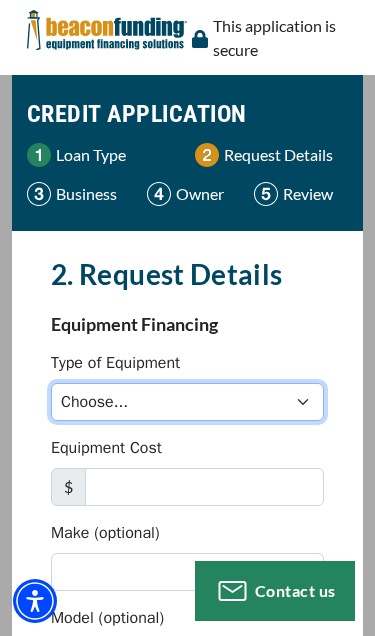 click on "Choose...
Backhoe
Boom/Bucket Truck
Chipper
Commercial Mower
Crane
DTG/DTF Printing
Embroidery
Excavator
Landscape Truck/Equipment
Other
Other Commercial Truck
Other Decorated Apparel
Screen Printing
Septic Pumper Truck
Skid Steer
[PERSON_NAME] Grinder
Tow Truck
Tractor
Trailer
Trencher
Wheel Loader" at bounding box center [187, 402] 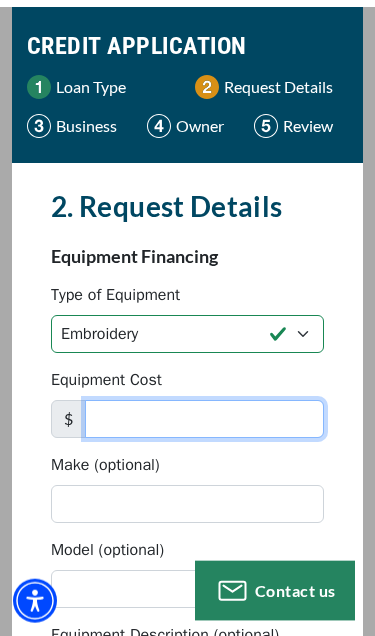 click on "Equipment Cost" at bounding box center [204, 419] 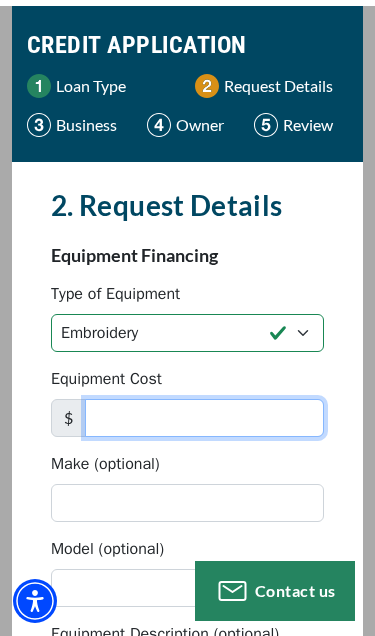 scroll, scrollTop: 68, scrollLeft: 0, axis: vertical 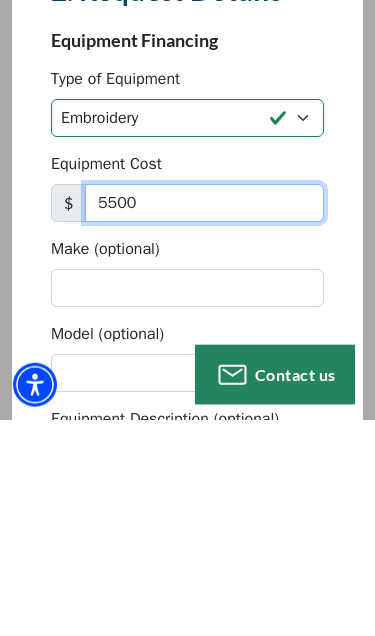 type on "5,500" 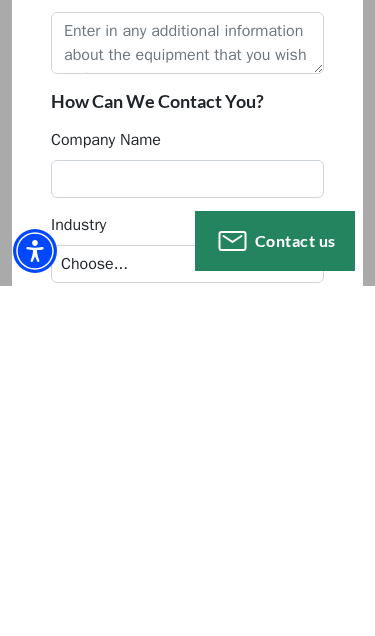 scroll, scrollTop: 434, scrollLeft: 0, axis: vertical 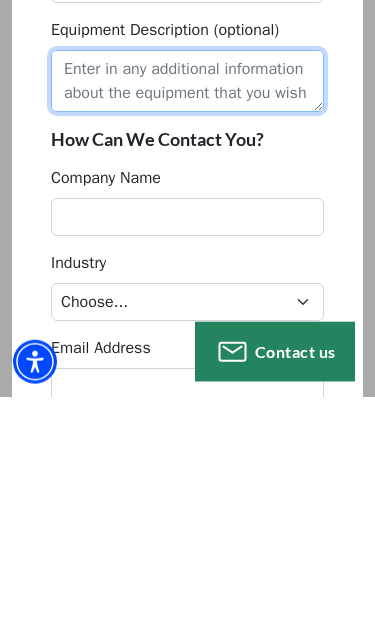 click on "Equipment Description (optional)" at bounding box center [187, 320] 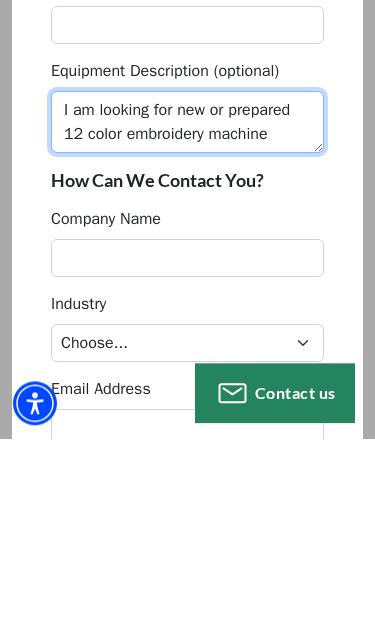 type on "I am looking for new or prepared 12 color embroidery machine" 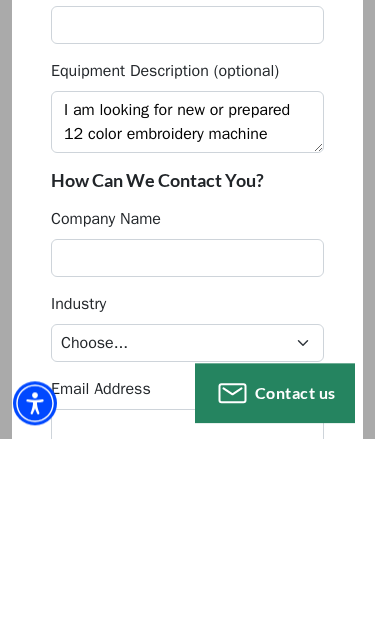 click on "Company Name" at bounding box center (187, 456) 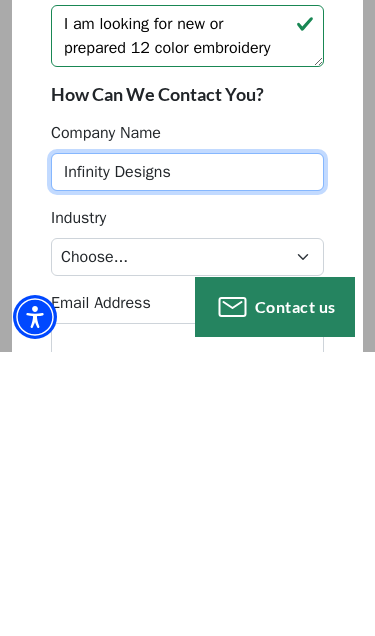 type on "Infinity Designs" 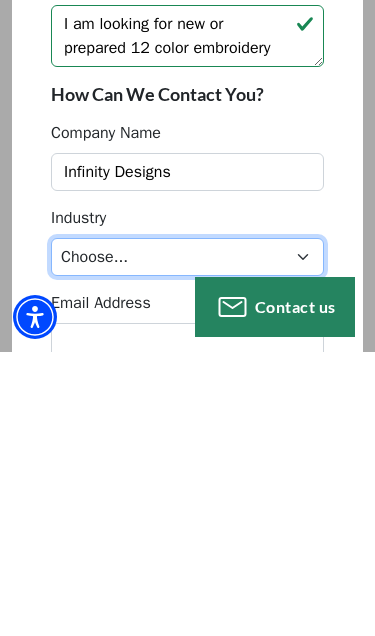 click on "Choose...
Towing
Landscape/Hardscape
Decorated Apparel
Septic
Light Construction
Other" at bounding box center (187, 541) 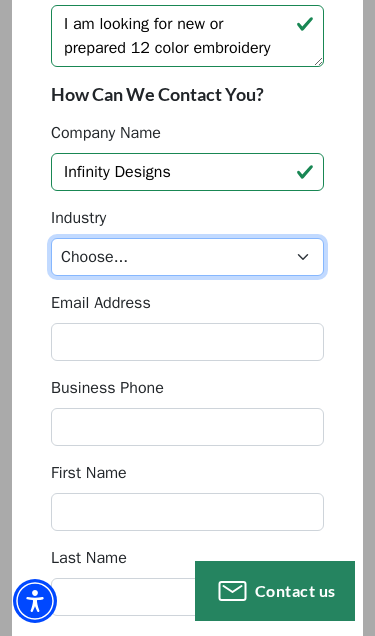 select on "5" 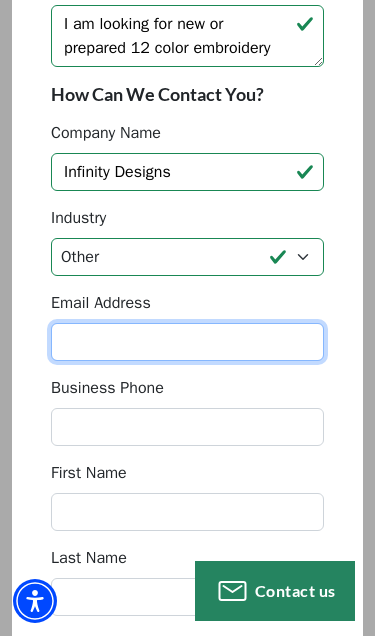 click on "Email Address" at bounding box center [187, 342] 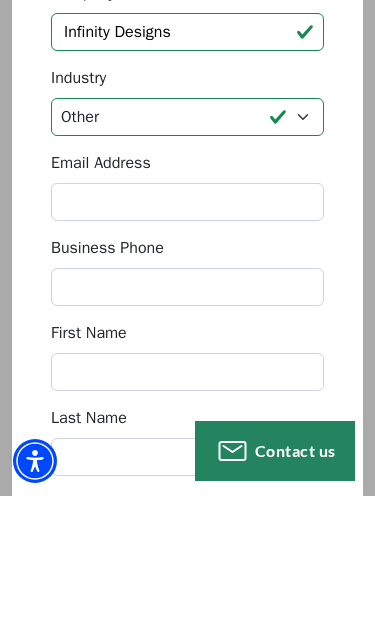 type on "denise.ludwig1@gmail.com" 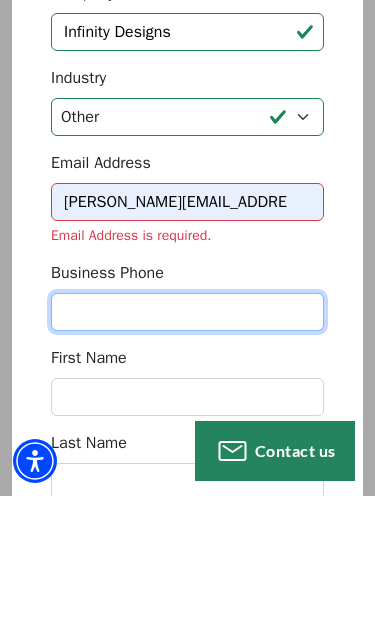 type on "(606) 416-4940" 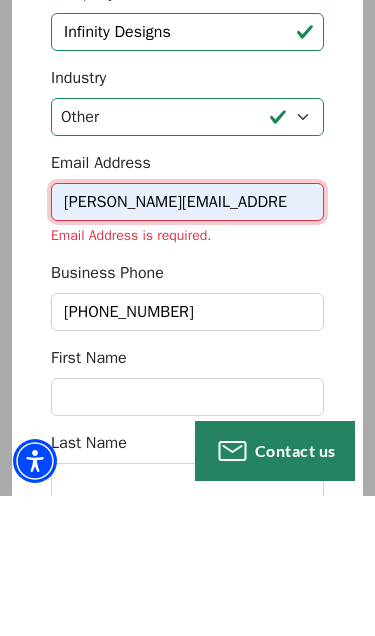 scroll, scrollTop: 858, scrollLeft: 0, axis: vertical 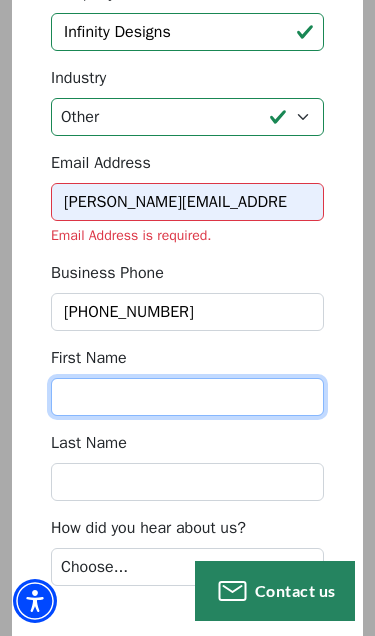 type on "Ludwig" 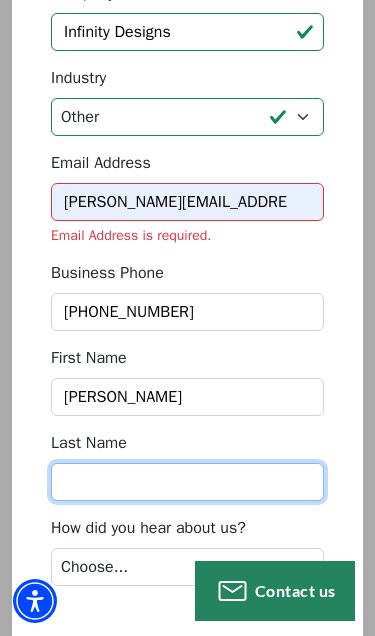 type on "Denise" 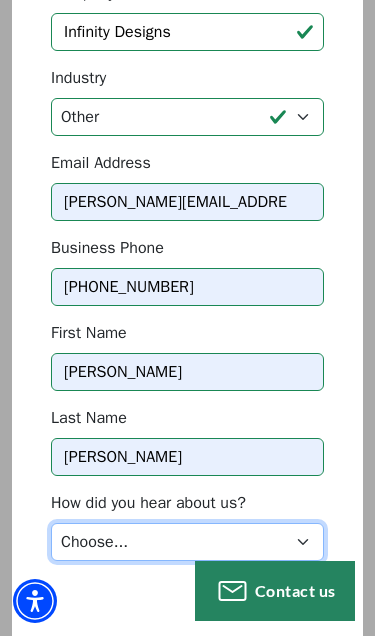 click on "Choose...
Internet Search
Vendor Referral
Word of Mouth
Client Referral
Email
Existing/Past Client
Facebook - Tow Truck to Buy & Sale
Telemarketing
Tradeshow
Motor Club Referral
Bank Refererral
Direct Mail
Magazine Ad
Other" at bounding box center (187, 542) 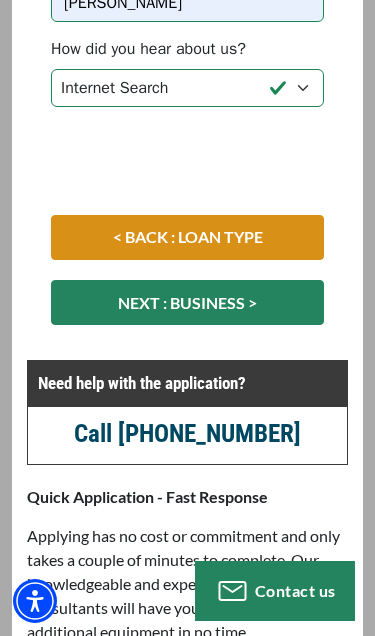 scroll, scrollTop: 1315, scrollLeft: 0, axis: vertical 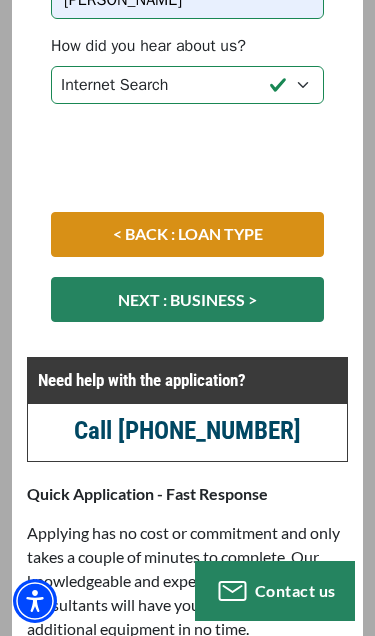 click on "NEXT : BUSINESS >" at bounding box center (187, 299) 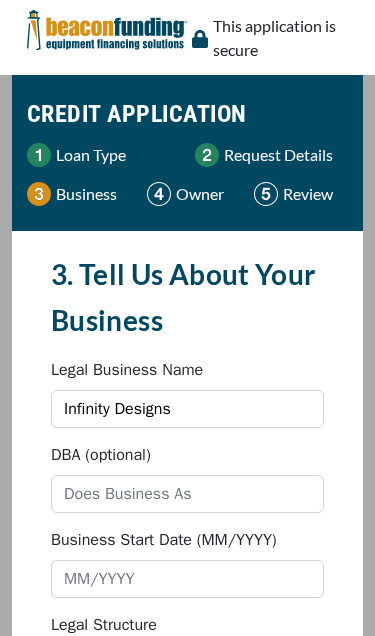 scroll, scrollTop: 0, scrollLeft: 0, axis: both 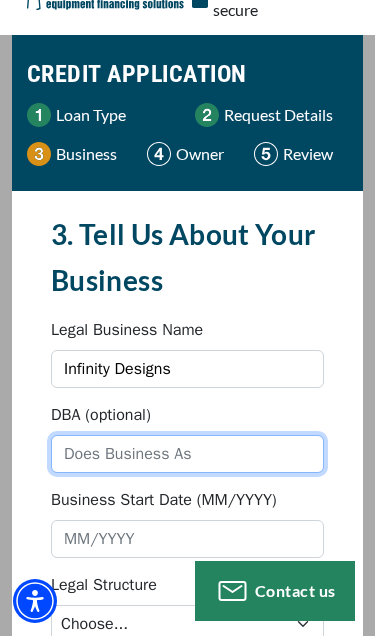 click on "DBA (optional)" at bounding box center (187, 454) 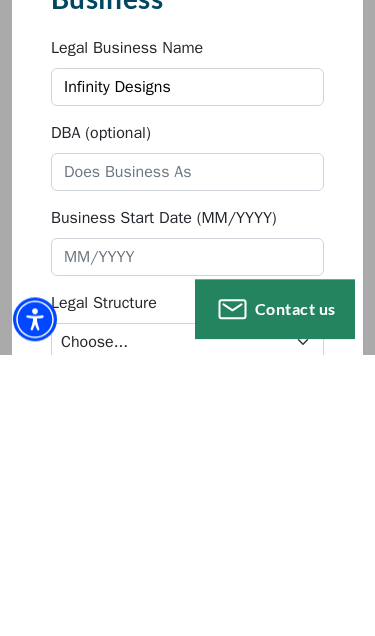 click on "Business Start Date (MM/YYYY)" at bounding box center (187, 539) 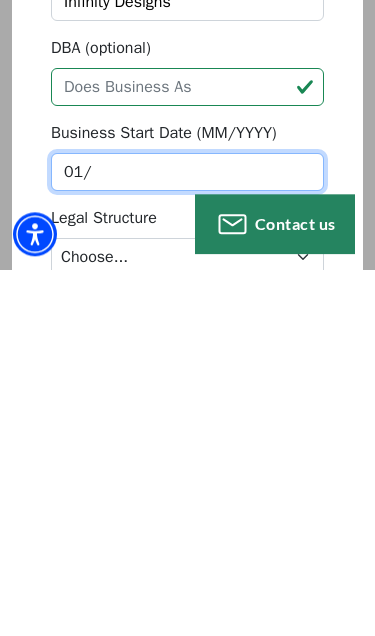 type on "0" 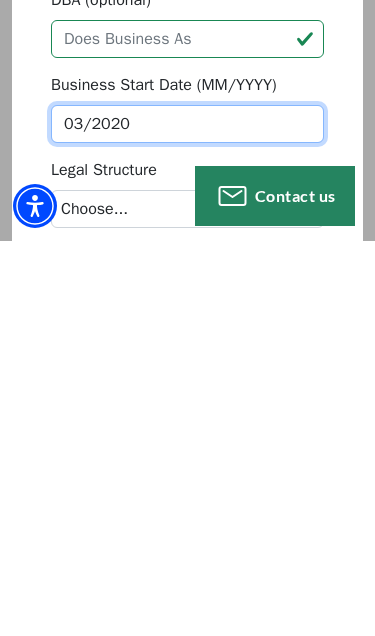 scroll, scrollTop: 64, scrollLeft: 0, axis: vertical 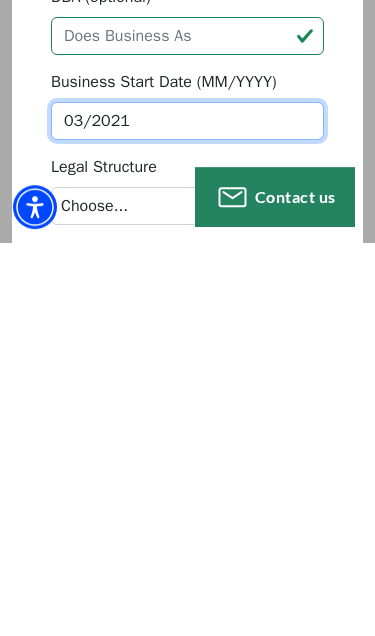 type on "03/2021" 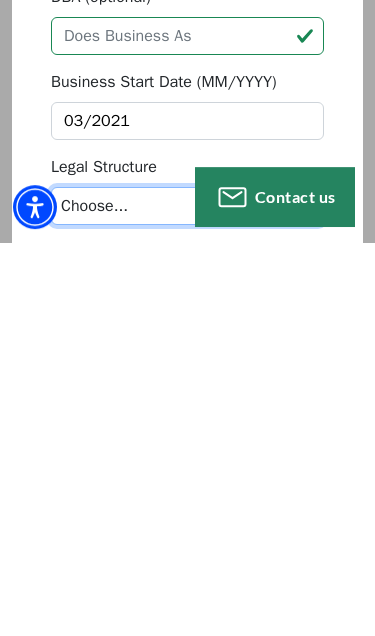 click on "Choose...
Corporation
LLC
LLP
Municipality
Non-Profit
Partnership
Proprietorship" at bounding box center (187, 600) 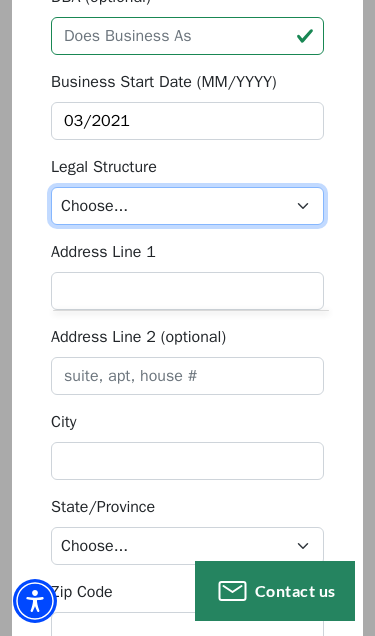select on "2" 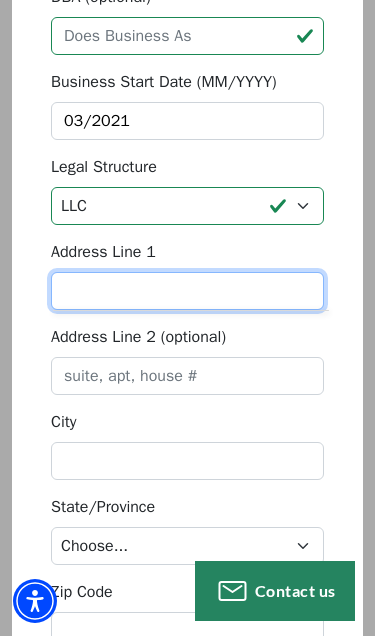 click on "Address Line 1" at bounding box center (187, 291) 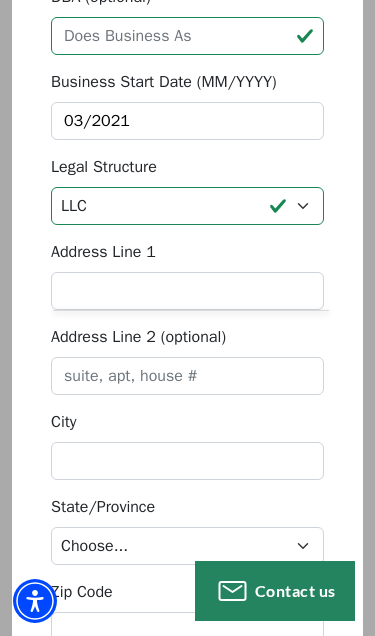 scroll, scrollTop: 570, scrollLeft: 0, axis: vertical 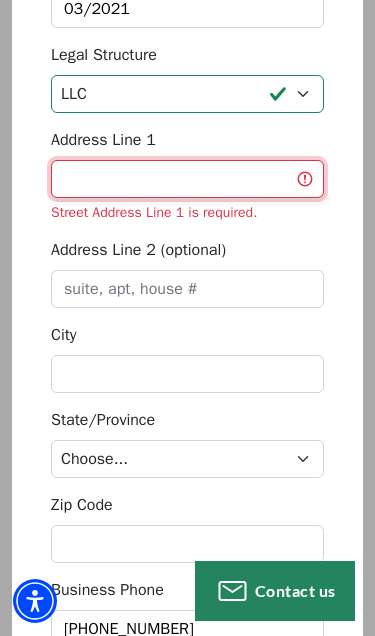 click on "Address Line 1" at bounding box center [187, 179] 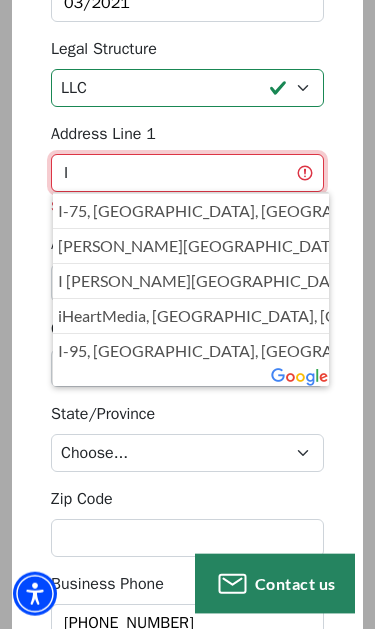 type on "I" 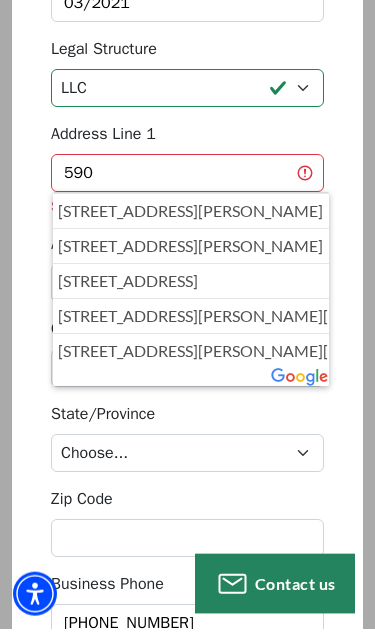 click on "590 Howard Rd, Somerset, KY, USA" at bounding box center [191, 218] 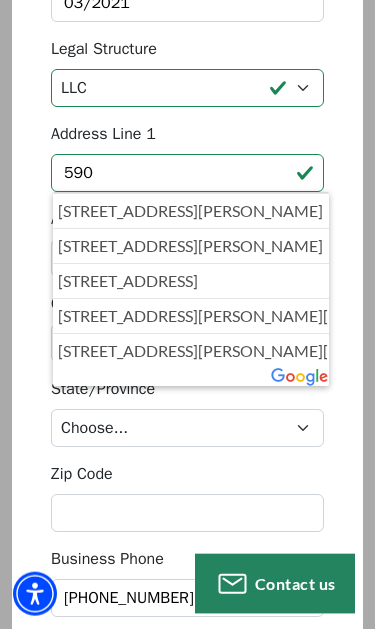 scroll, scrollTop: 577, scrollLeft: 0, axis: vertical 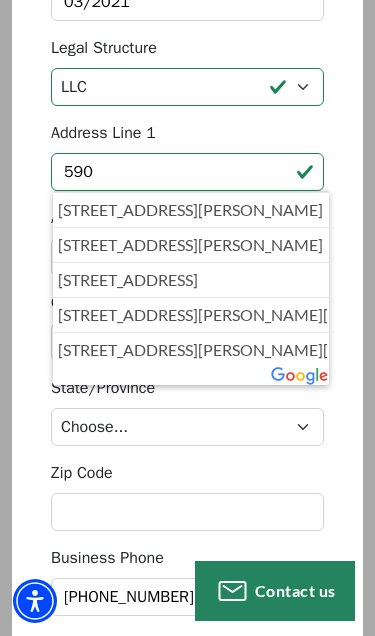 type on "[STREET_ADDRESS][PERSON_NAME]" 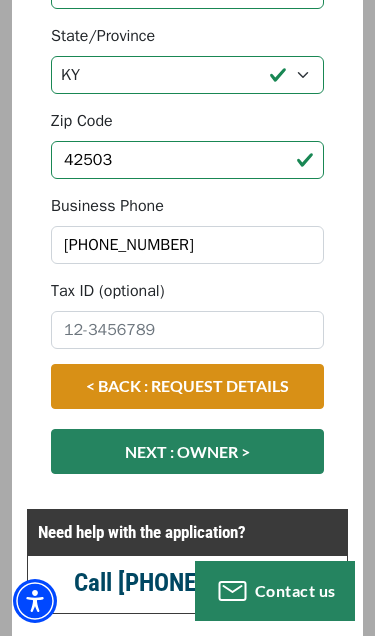 scroll, scrollTop: 954, scrollLeft: 0, axis: vertical 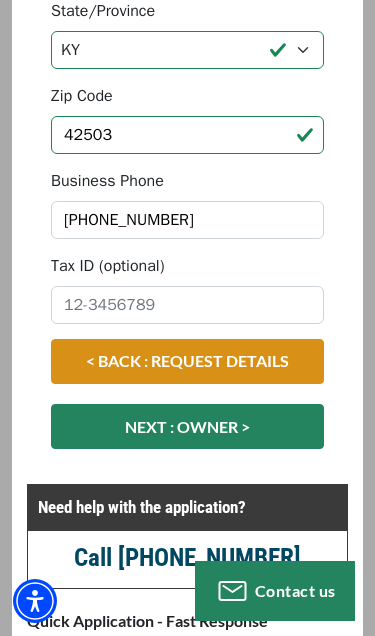 click on "NEXT : OWNER >" at bounding box center (187, 426) 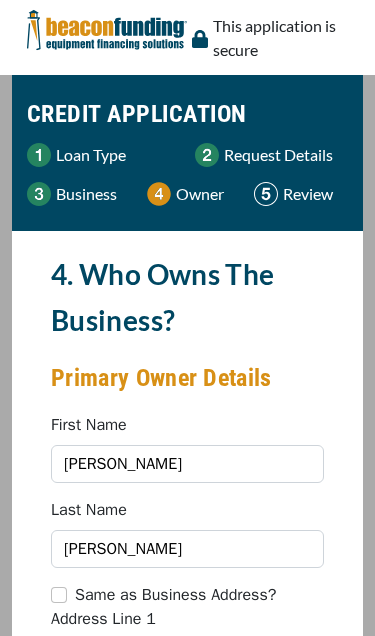 scroll, scrollTop: 0, scrollLeft: 0, axis: both 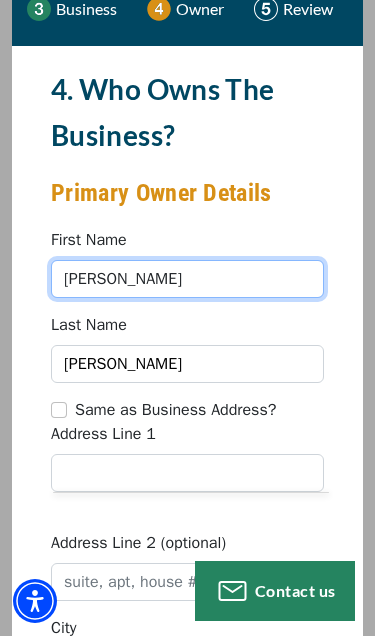 click on "[PERSON_NAME]" at bounding box center [187, 279] 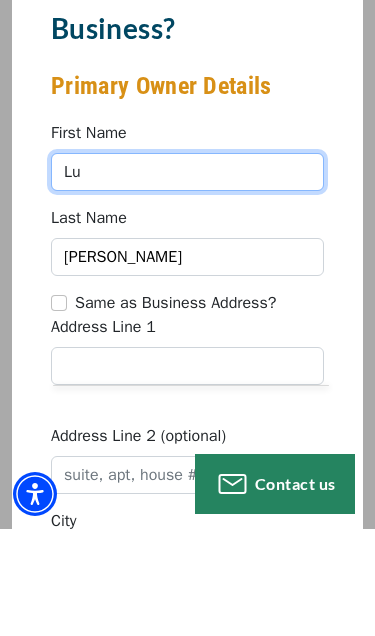 type on "L" 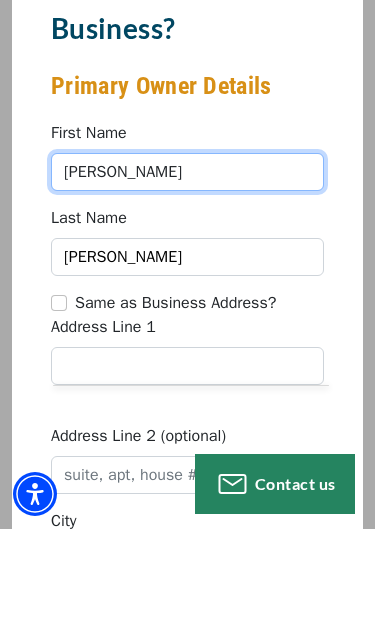 type on "[PERSON_NAME]" 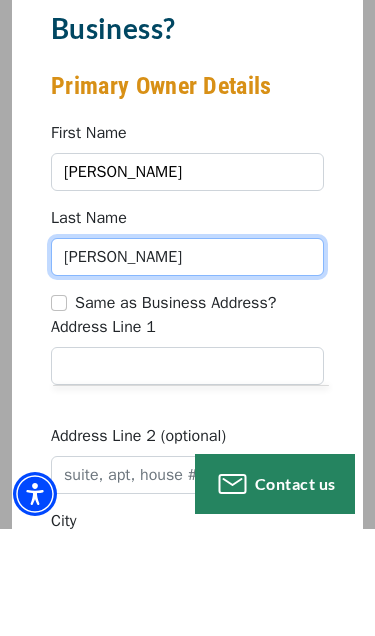 click on "[PERSON_NAME]" at bounding box center [187, 364] 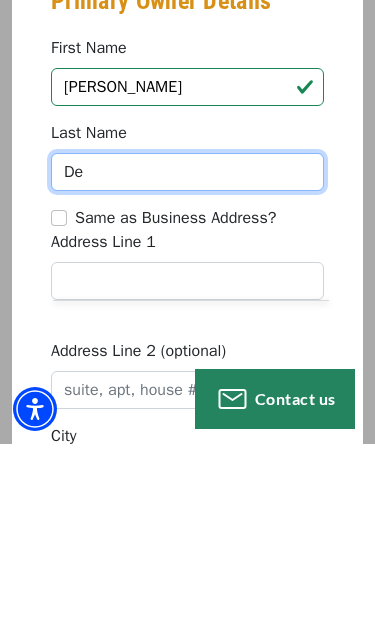 type on "D" 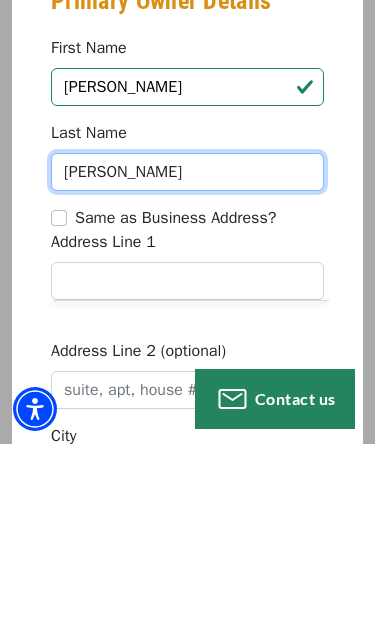 type on "Ludwig" 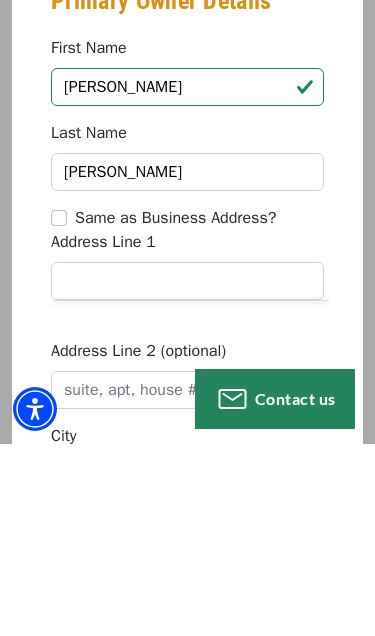 click on "Same as Business Address?" at bounding box center [59, 410] 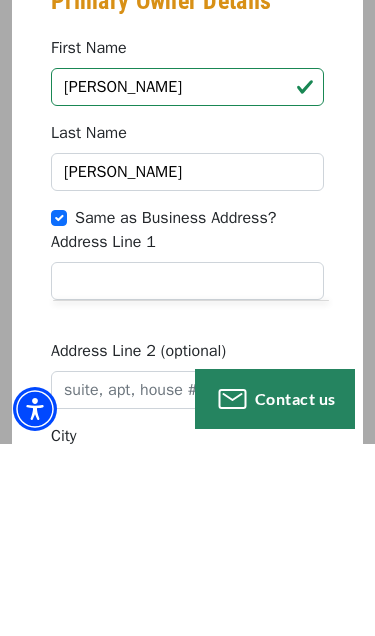 type on "590 Howard Road" 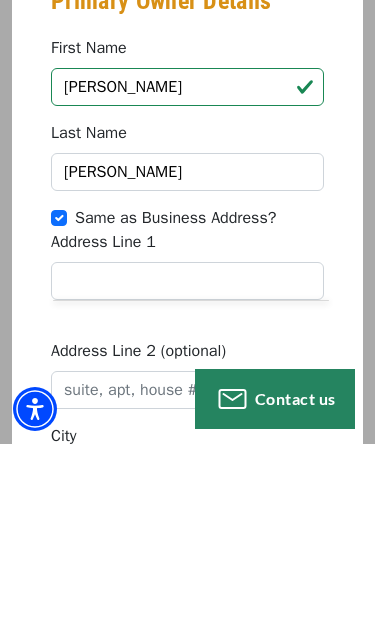 type on "Somerset" 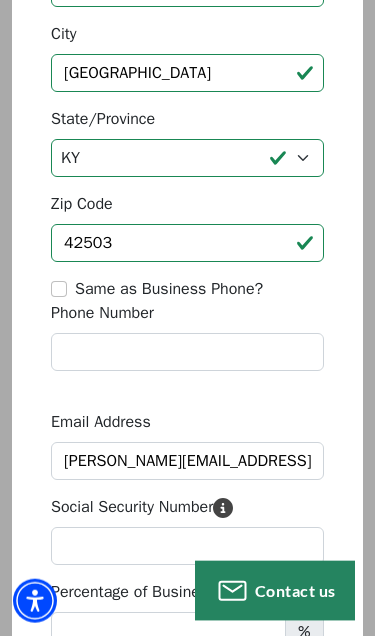 scroll, scrollTop: 782, scrollLeft: 0, axis: vertical 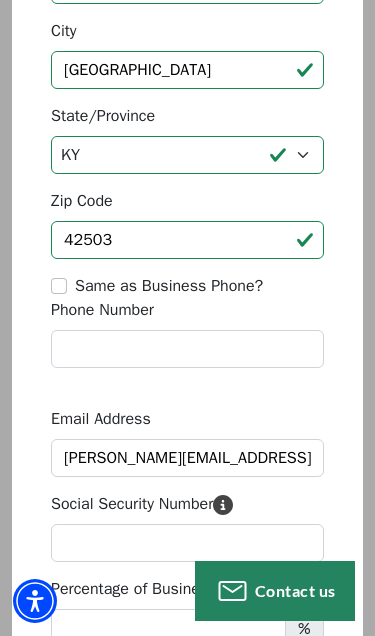 click on "Same as Business Phone?" at bounding box center (59, 286) 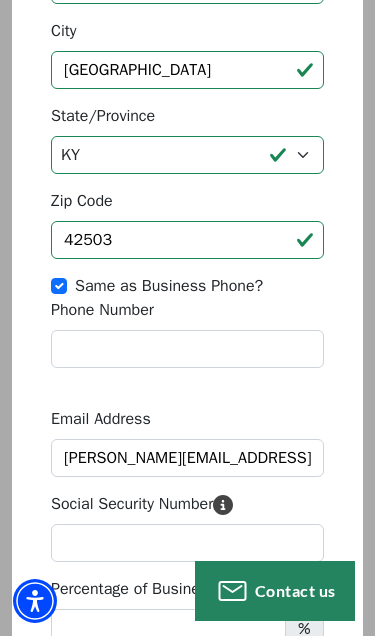 type on "(606) 416-4940" 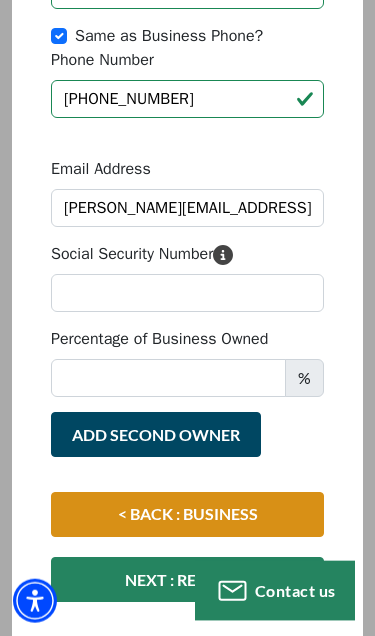 scroll, scrollTop: 1048, scrollLeft: 0, axis: vertical 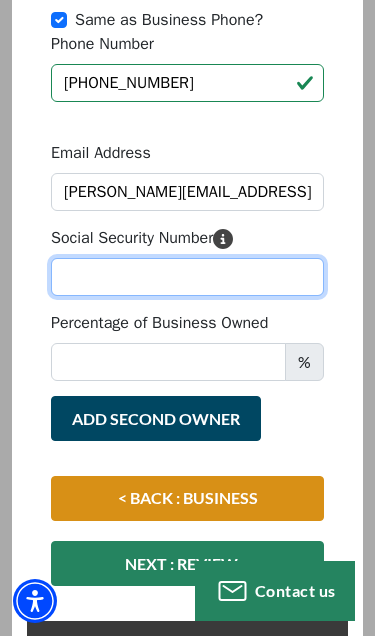 click on "Social Security Number" at bounding box center [187, 277] 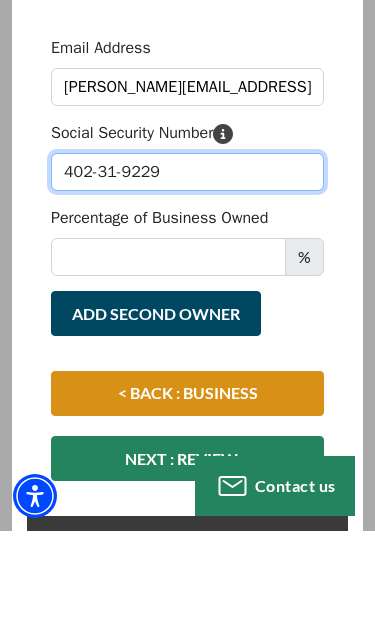 type on "402-31-9229" 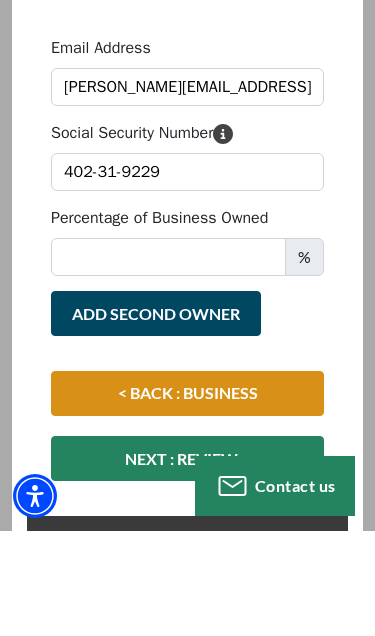 click on "Percentage of Business Owned" at bounding box center [168, 362] 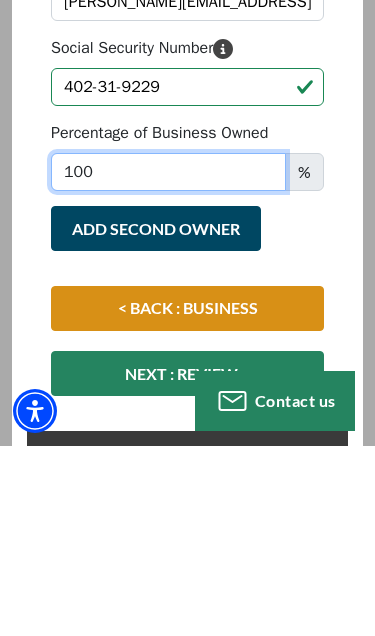 type on "100" 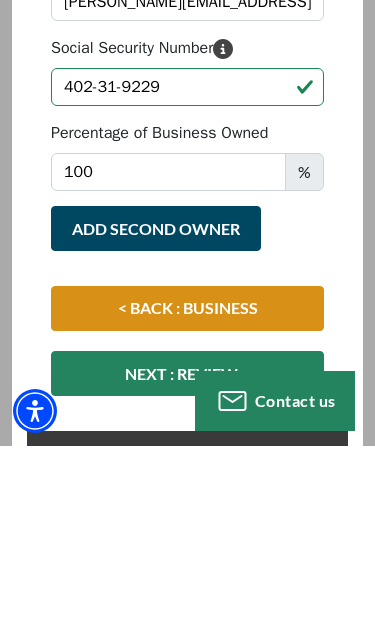click on "< BACK : BUSINESS" at bounding box center (187, 498) 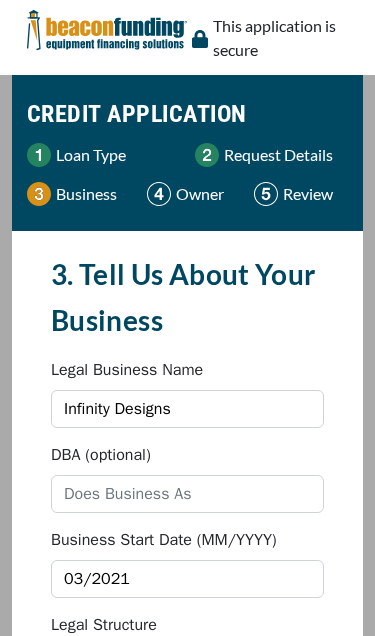scroll, scrollTop: 0, scrollLeft: 0, axis: both 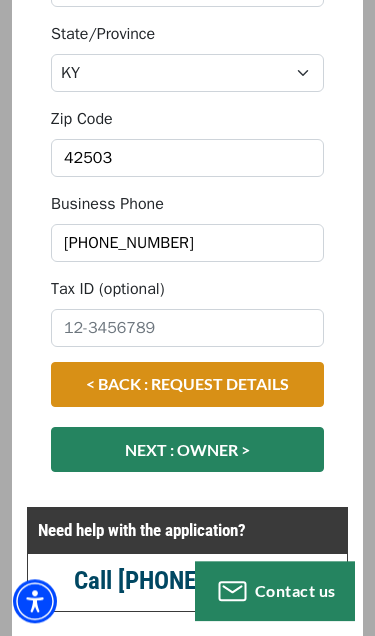 click on "NEXT : OWNER >" at bounding box center (187, 449) 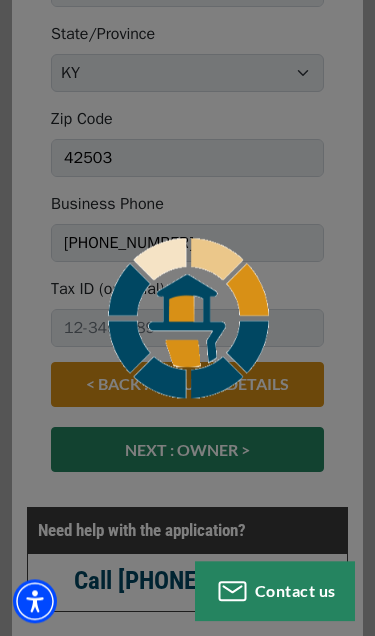 scroll, scrollTop: 931, scrollLeft: 0, axis: vertical 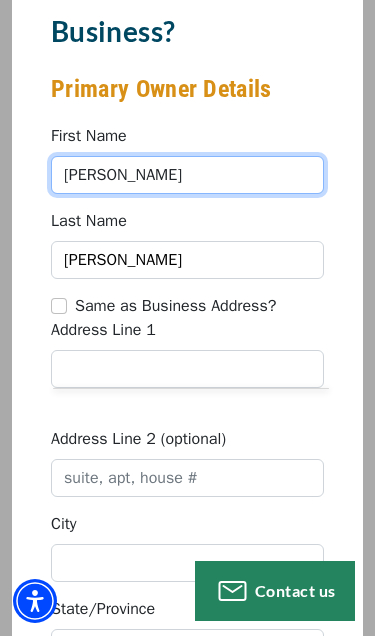 click on "[PERSON_NAME]" at bounding box center [187, 175] 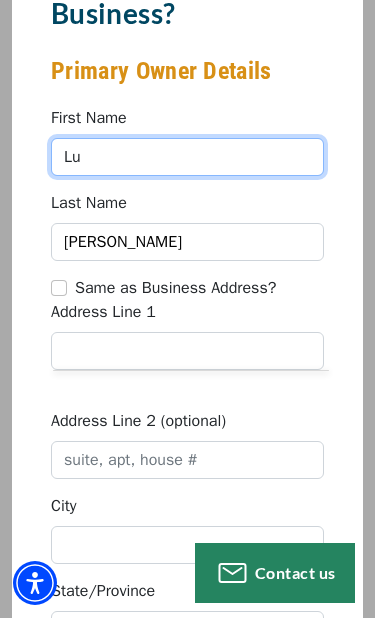 type on "L" 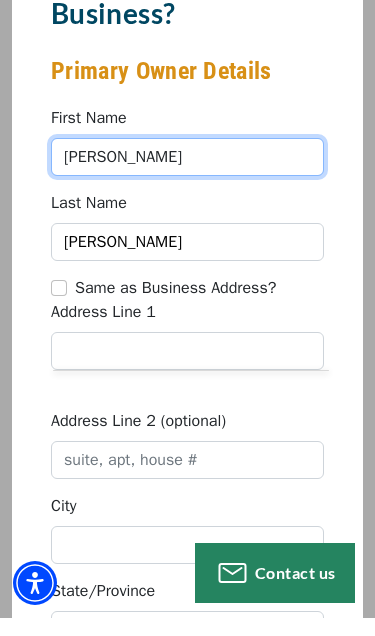 type on "[PERSON_NAME]" 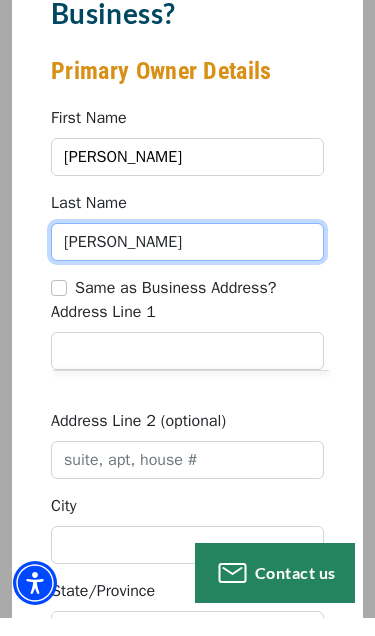 click on "[PERSON_NAME]" at bounding box center [187, 260] 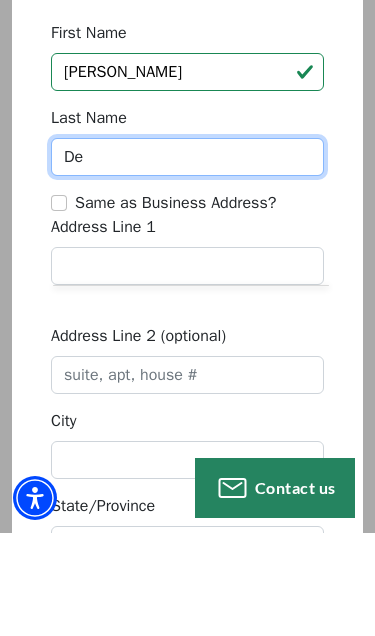 type on "D" 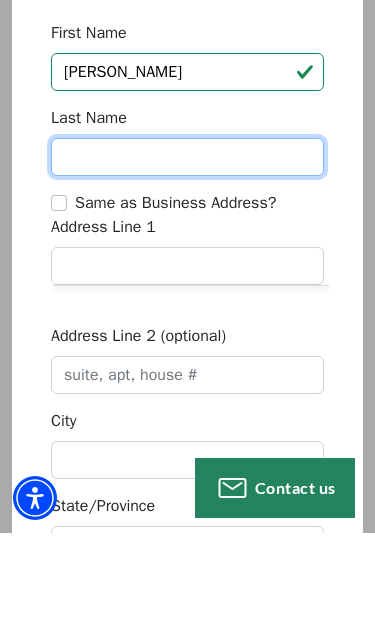 type on "D" 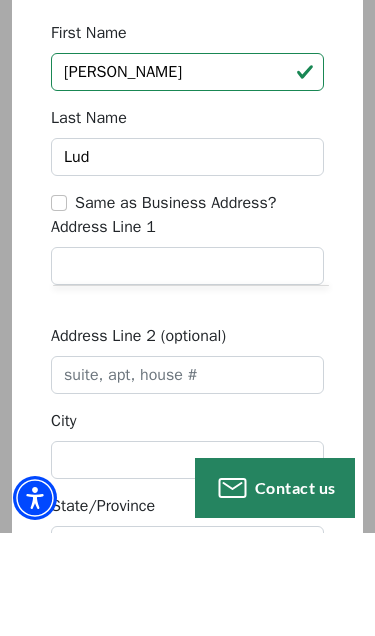 type on "[PERSON_NAME]" 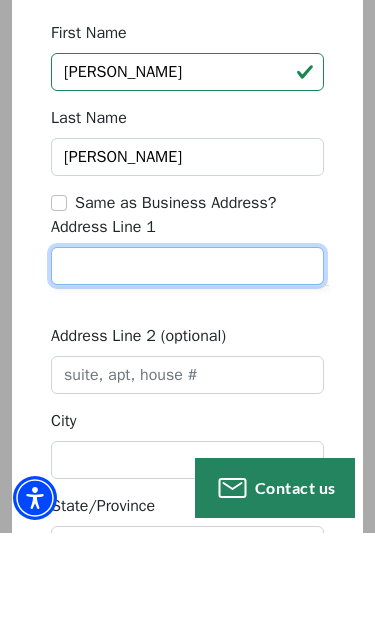 type on "[STREET_ADDRESS][PERSON_NAME]" 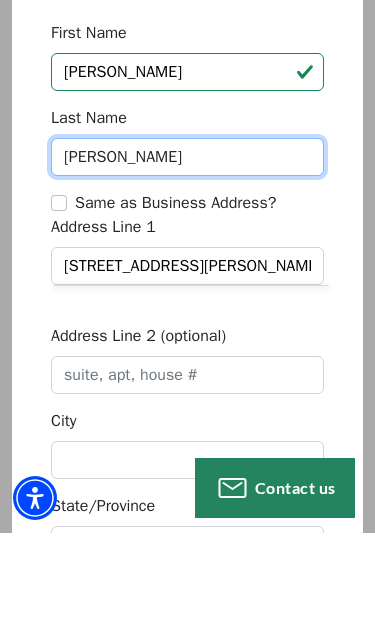 scroll, scrollTop: 392, scrollLeft: 0, axis: vertical 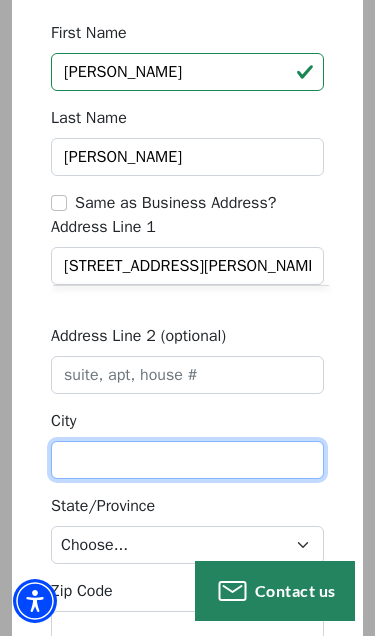 type on "Somerset" 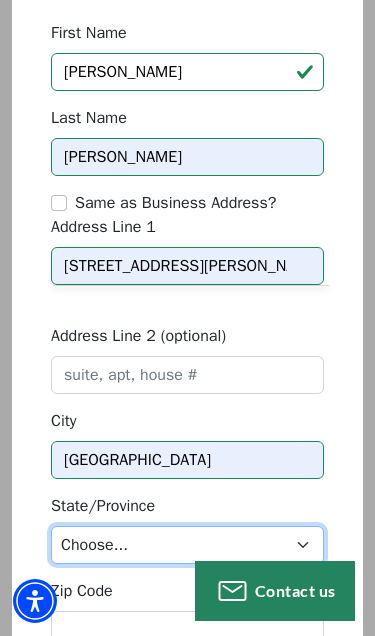 select on "19" 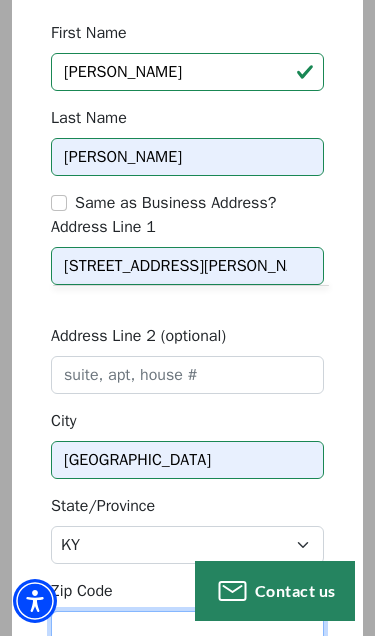 type on "42503" 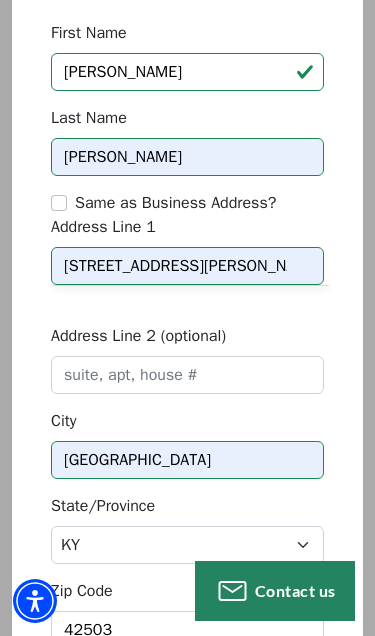 type on "[PHONE_NUMBER]" 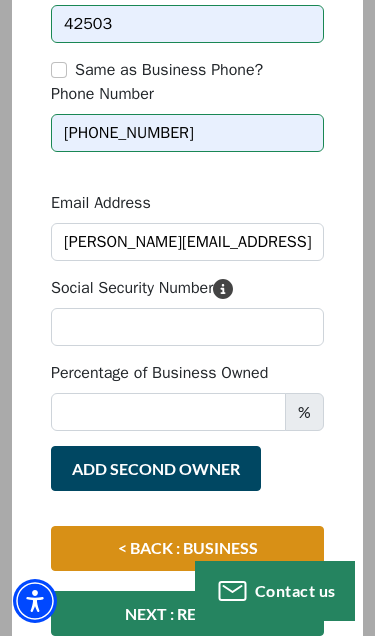 scroll, scrollTop: 1002, scrollLeft: 0, axis: vertical 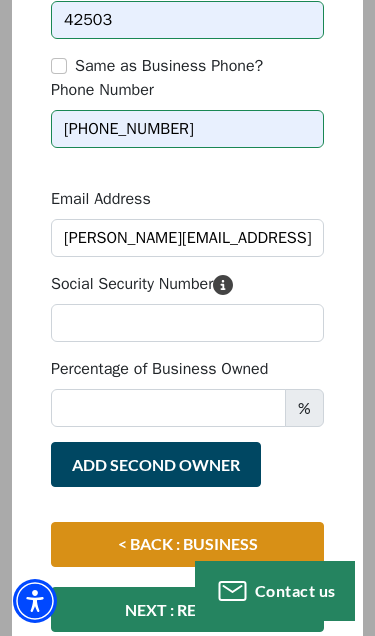 click on "Social Security Number" at bounding box center (187, 323) 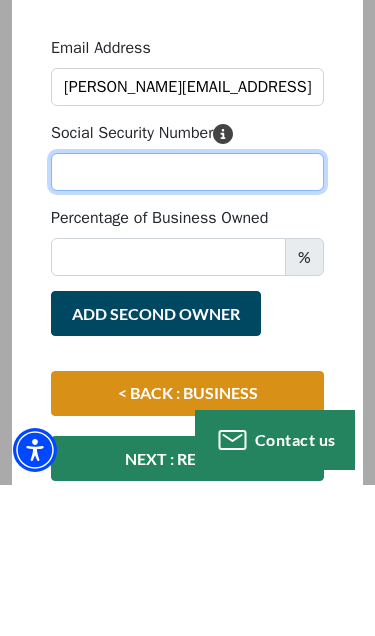 type on "2" 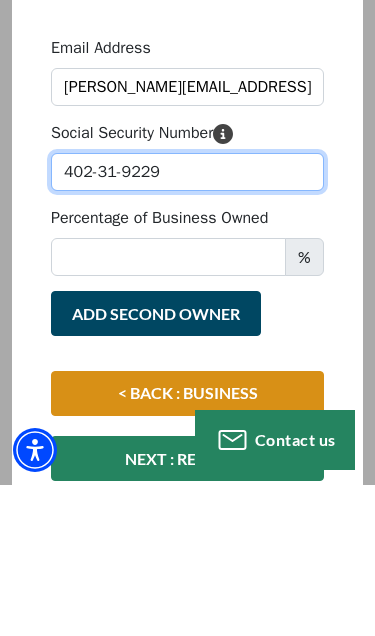type on "402-31-9229" 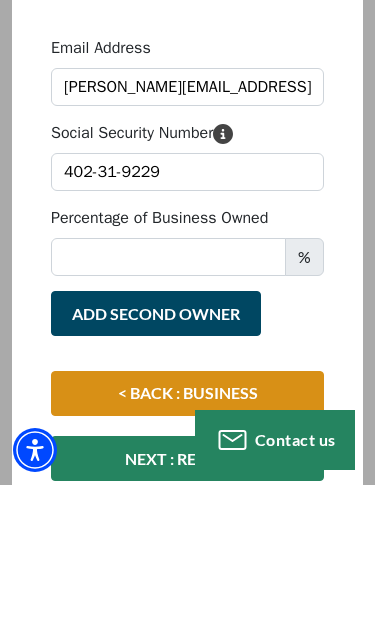 click on "Percentage of Business Owned" at bounding box center (168, 408) 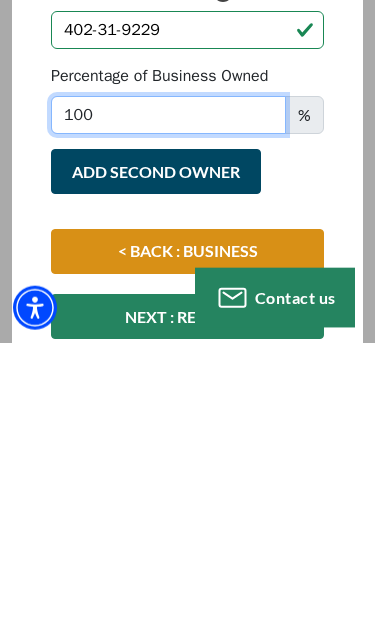 type on "100" 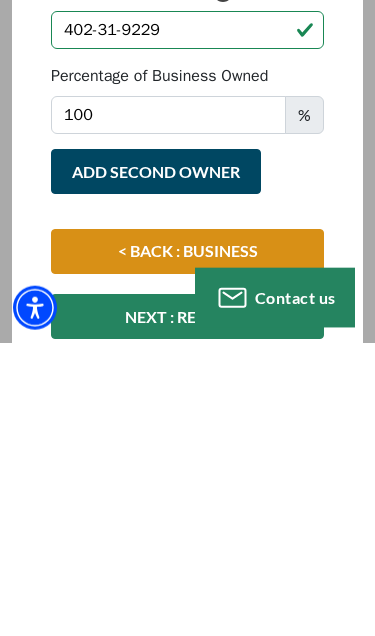 click on "NEXT : REVIEW >" at bounding box center (187, 609) 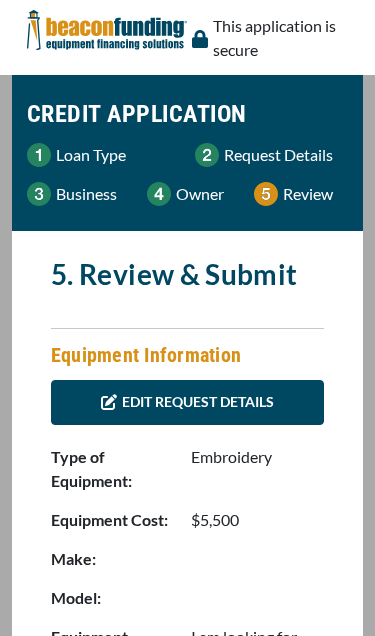 scroll, scrollTop: 0, scrollLeft: 0, axis: both 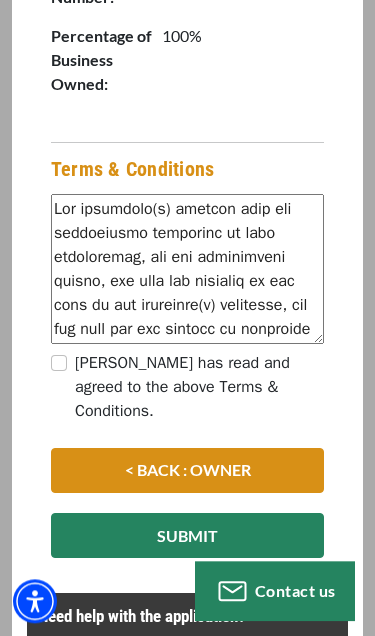 click on "SUBMIT" at bounding box center (187, 535) 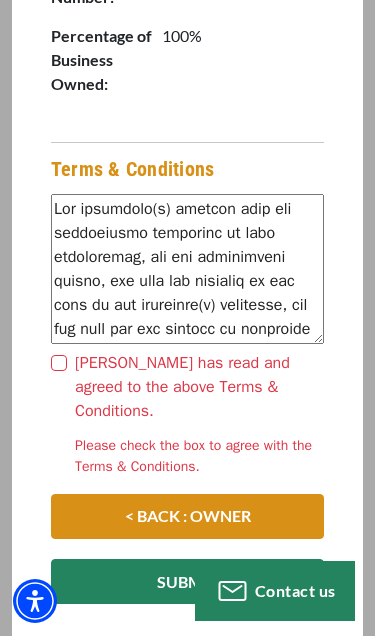 click on "[PERSON_NAME] has read and agreed to the above Terms & Conditions." at bounding box center (199, 387) 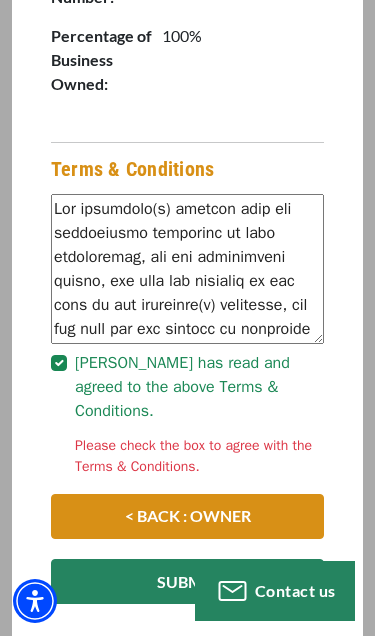 click on "SUBMIT" at bounding box center (187, 581) 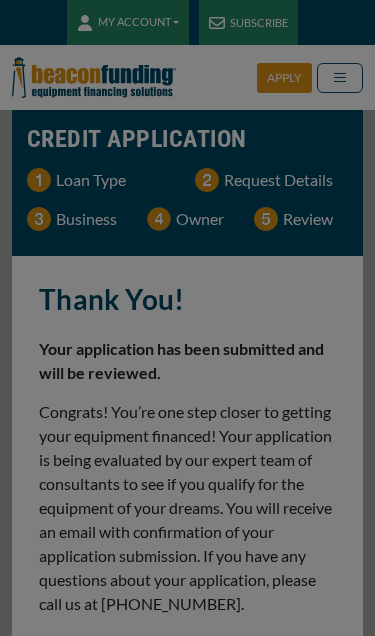 scroll, scrollTop: 0, scrollLeft: 0, axis: both 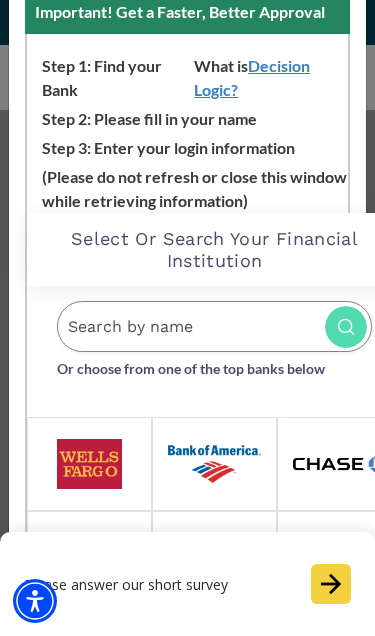 click at bounding box center [214, 326] 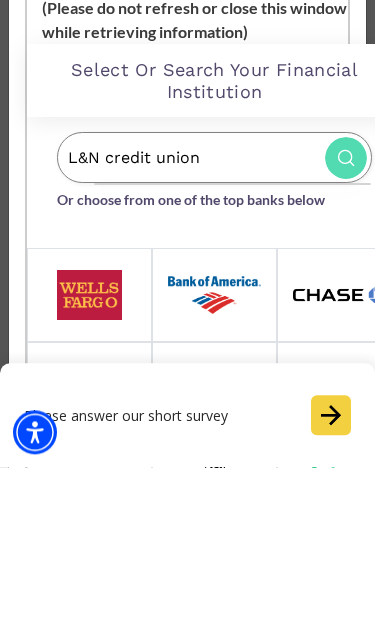 click at bounding box center (346, 327) 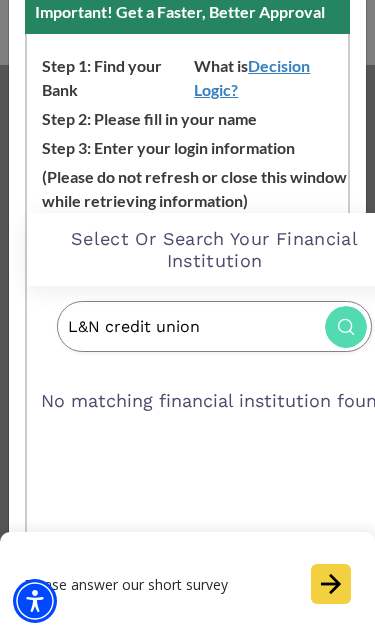 scroll, scrollTop: 423, scrollLeft: 0, axis: vertical 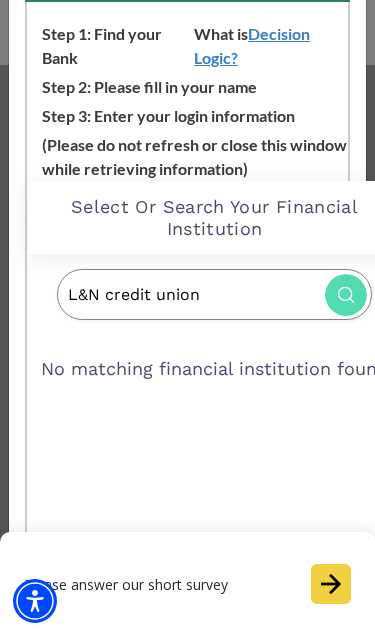 click on "L&N credit union" at bounding box center (214, 294) 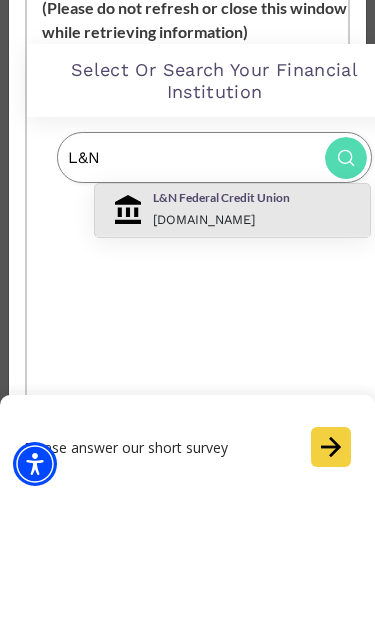type on "L&N" 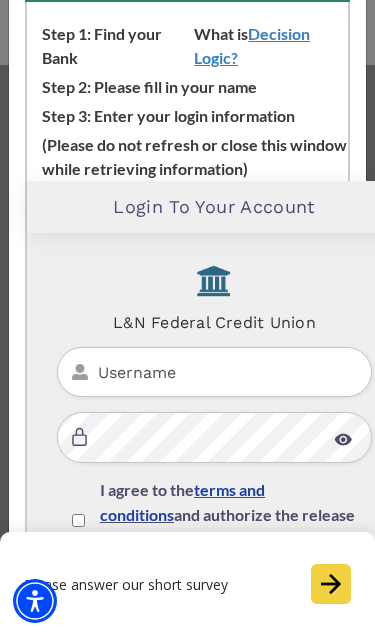 click at bounding box center (214, 372) 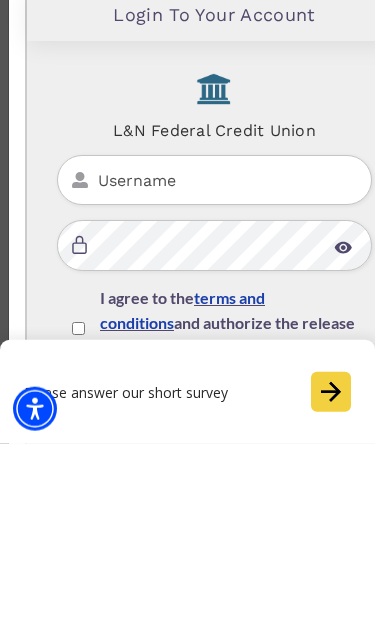 scroll, scrollTop: 498, scrollLeft: 0, axis: vertical 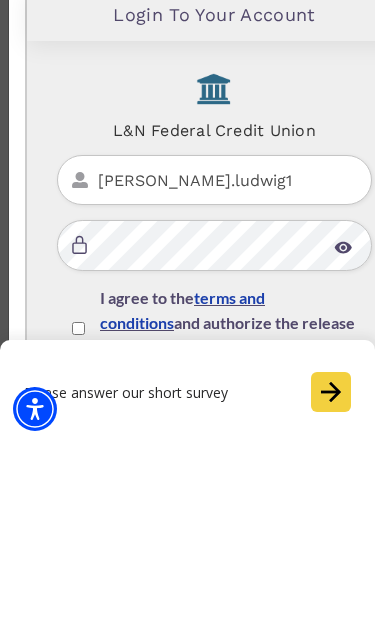 type on "[PERSON_NAME].ludwig1" 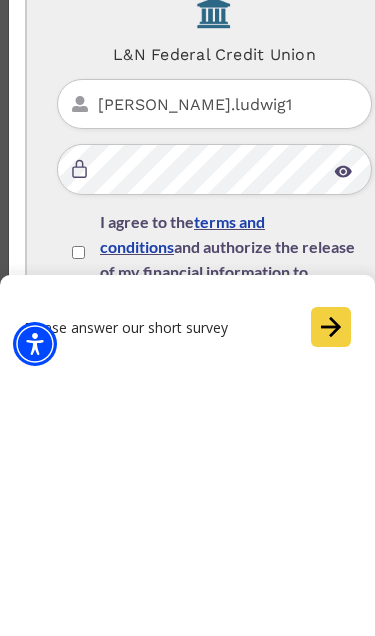 scroll, scrollTop: 10, scrollLeft: 0, axis: vertical 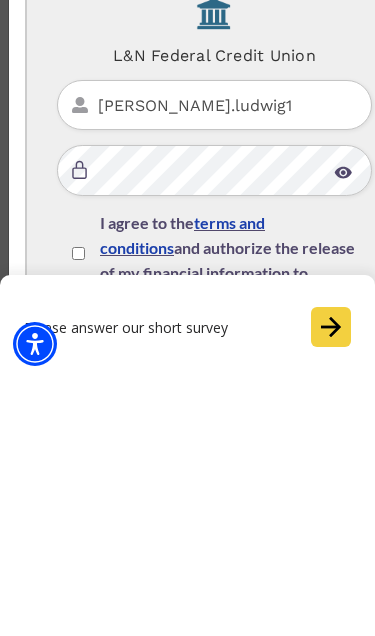 click on "I agree to the  terms and conditions  and authorize the release of my financial information to DecisionLogic and Beacon Funding." at bounding box center (214, 508) 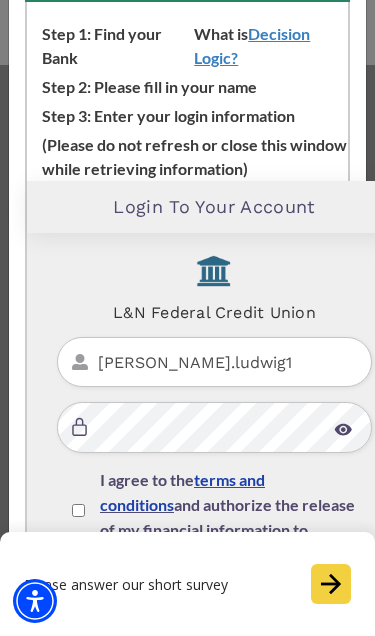 click on "I agree to the  terms and conditions  and authorize the release of my financial information to DecisionLogic and Beacon Funding." at bounding box center [78, 510] 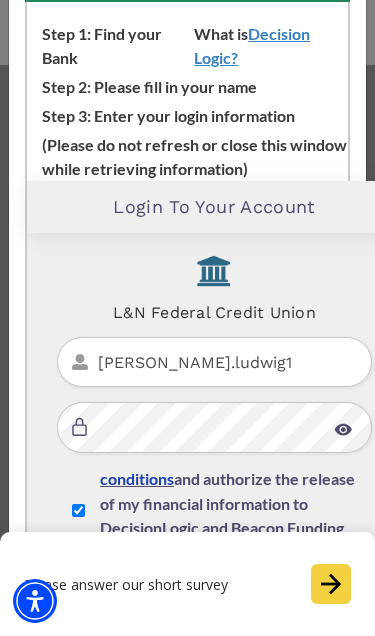 scroll, scrollTop: 25, scrollLeft: 0, axis: vertical 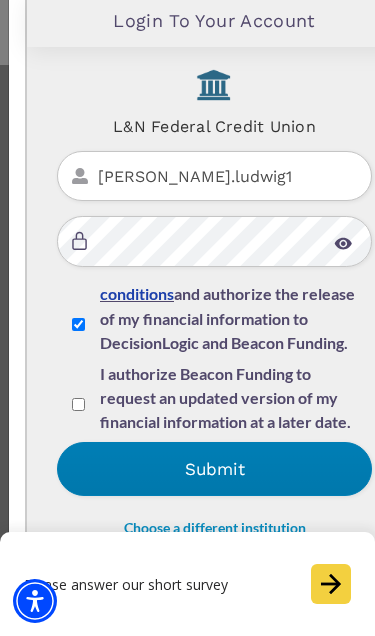 click on "I authorize Beacon Funding to request an updated version of my financial information at a later date." at bounding box center (78, 404) 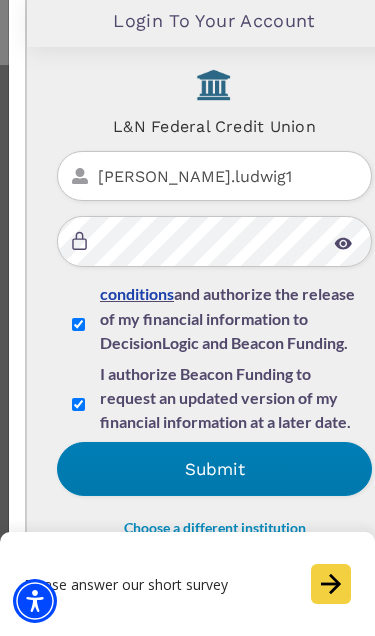 click on "Submit" at bounding box center [214, 469] 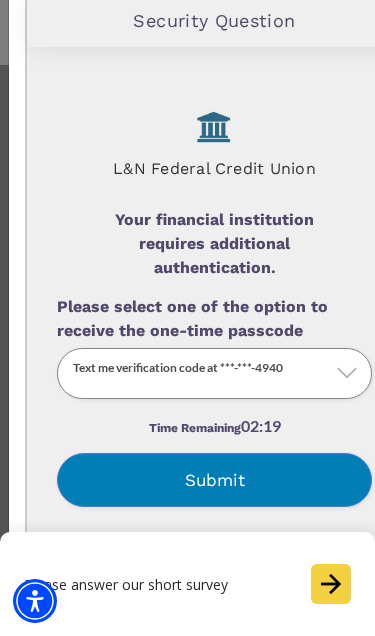 click on "Submit" at bounding box center [214, 480] 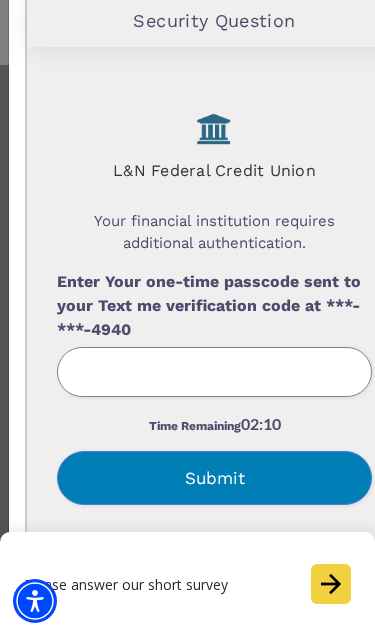 click at bounding box center [214, 372] 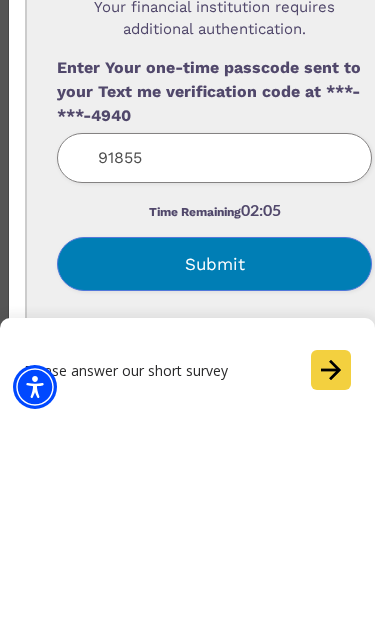 type on "918552" 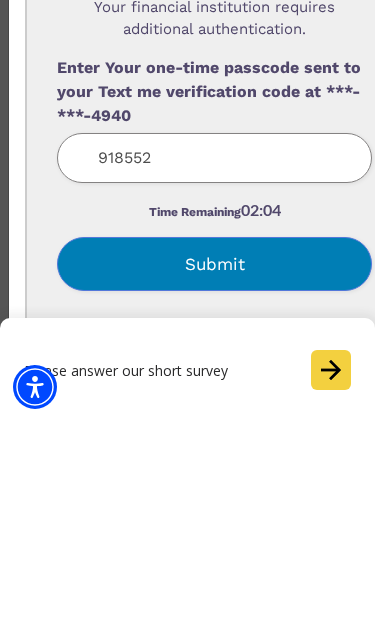 click on "Submit" at bounding box center (214, 478) 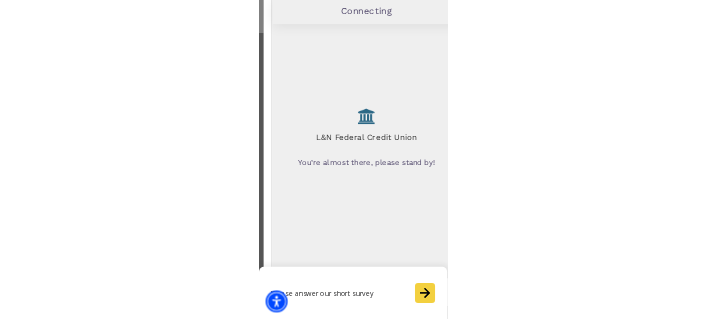 scroll, scrollTop: 922, scrollLeft: 0, axis: vertical 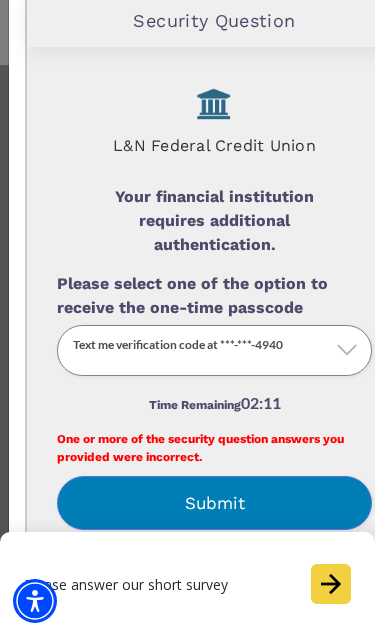 click on "Submit" at bounding box center (214, 503) 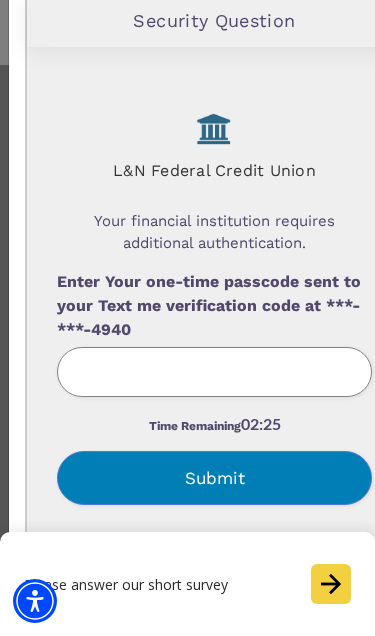 click on "Time Remaining  02:25" at bounding box center [214, 431] 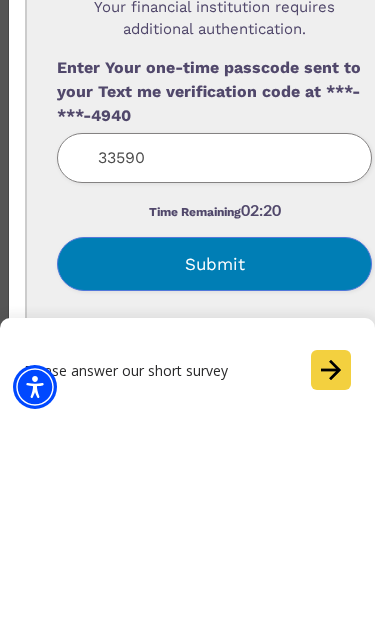 type on "335901" 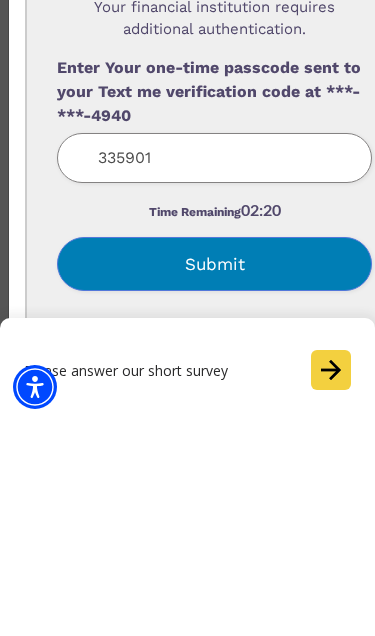 click on "Submit" at bounding box center [214, 478] 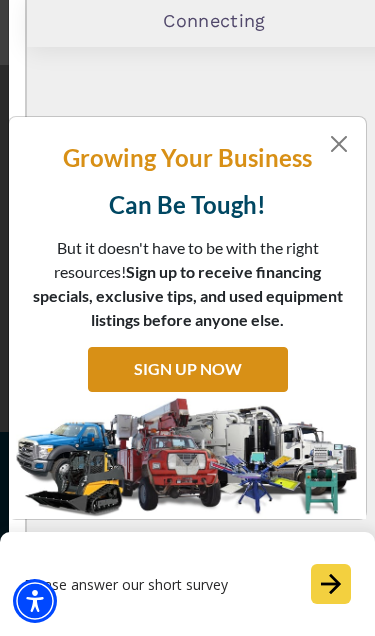 scroll, scrollTop: 0, scrollLeft: 0, axis: both 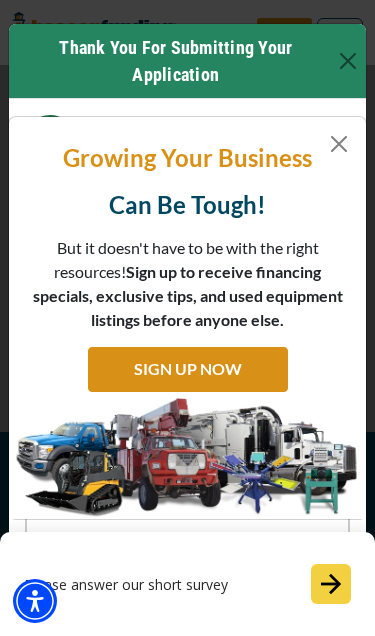 click at bounding box center (339, 144) 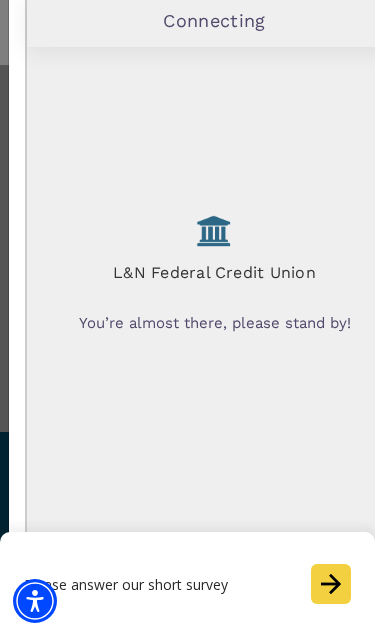 scroll, scrollTop: 609, scrollLeft: 0, axis: vertical 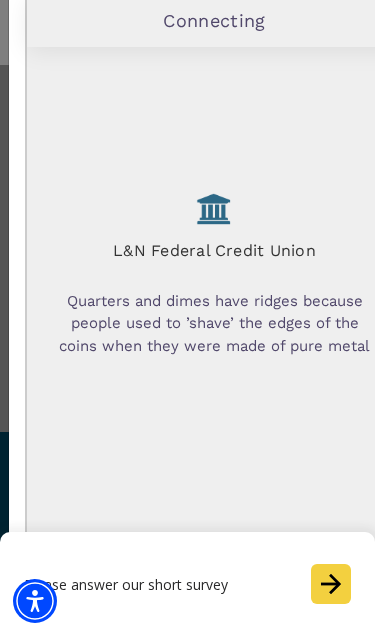 click on "L&N Federal Credit Union" at bounding box center (214, 225) 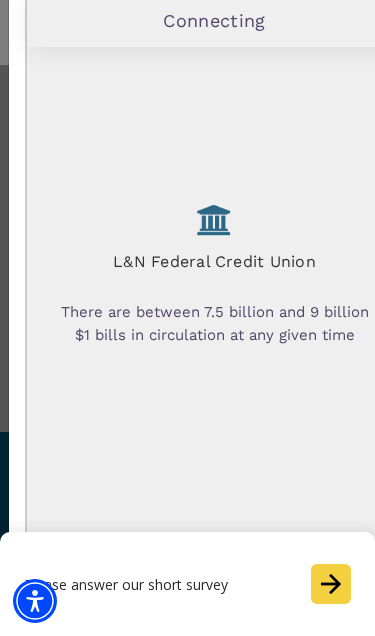 scroll, scrollTop: 609, scrollLeft: 0, axis: vertical 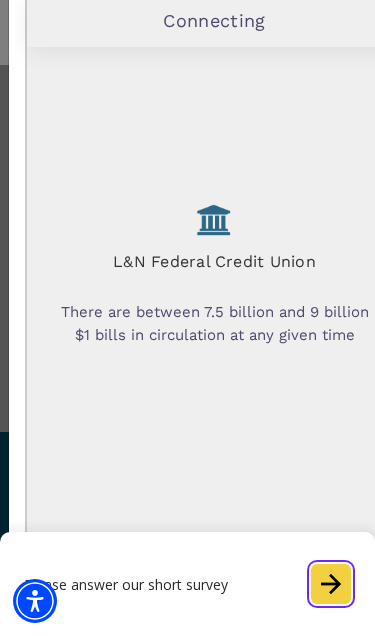 click at bounding box center (331, 584) 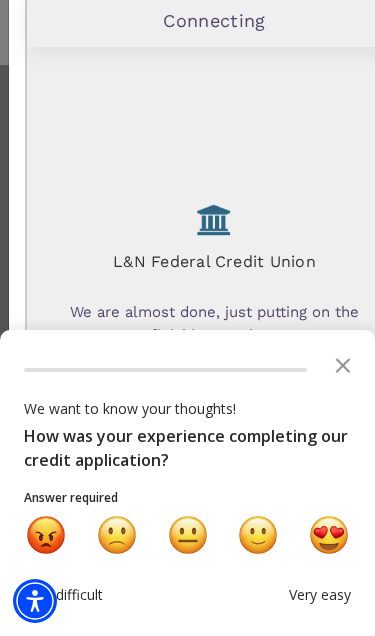 click at bounding box center (329, 535) 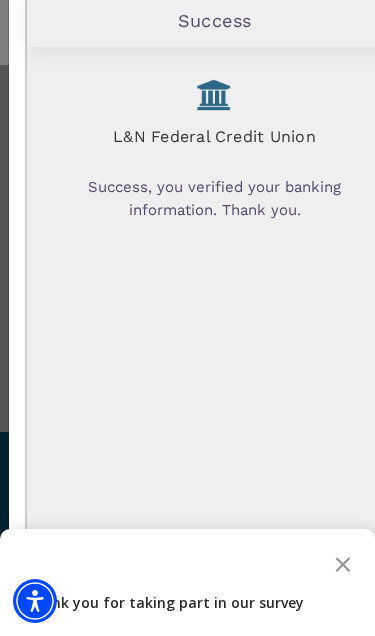 click 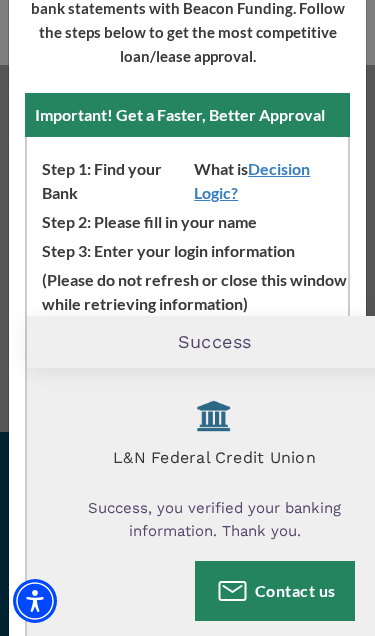 scroll, scrollTop: 229, scrollLeft: 0, axis: vertical 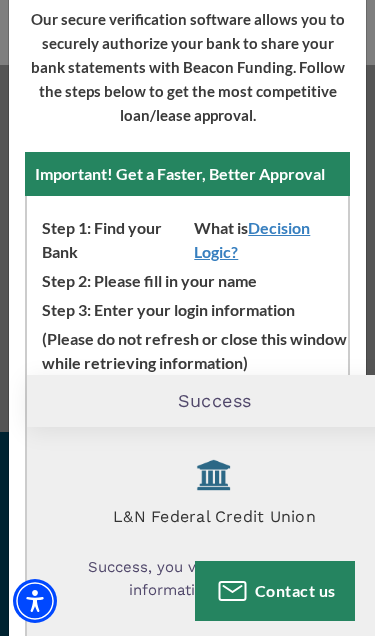 click on "Step 3: Enter your login information" at bounding box center (187, 307) 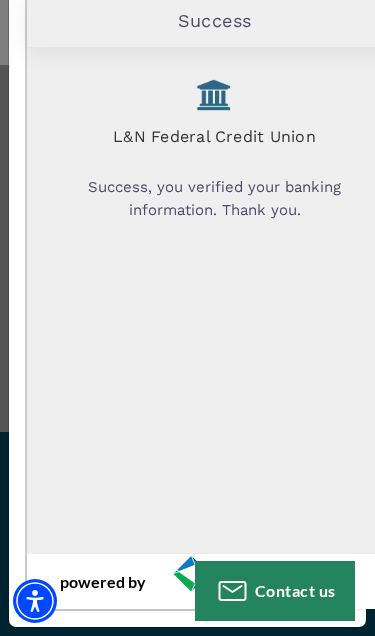 scroll, scrollTop: 609, scrollLeft: 0, axis: vertical 